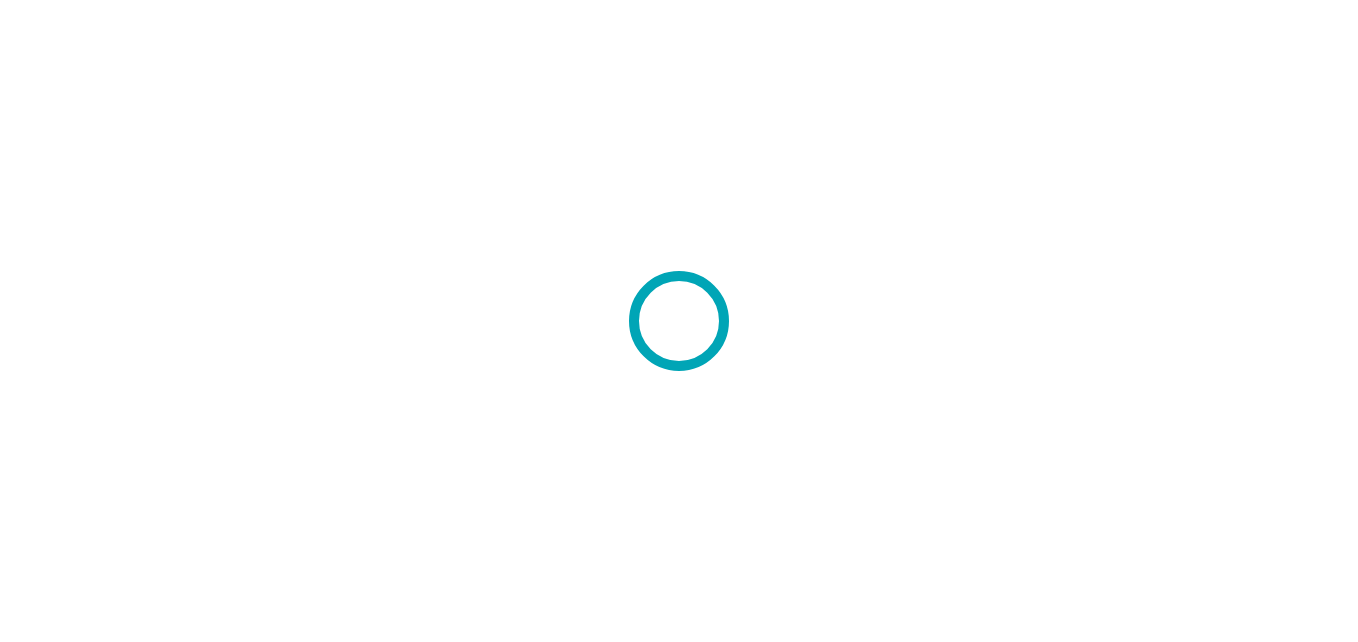 scroll, scrollTop: 0, scrollLeft: 0, axis: both 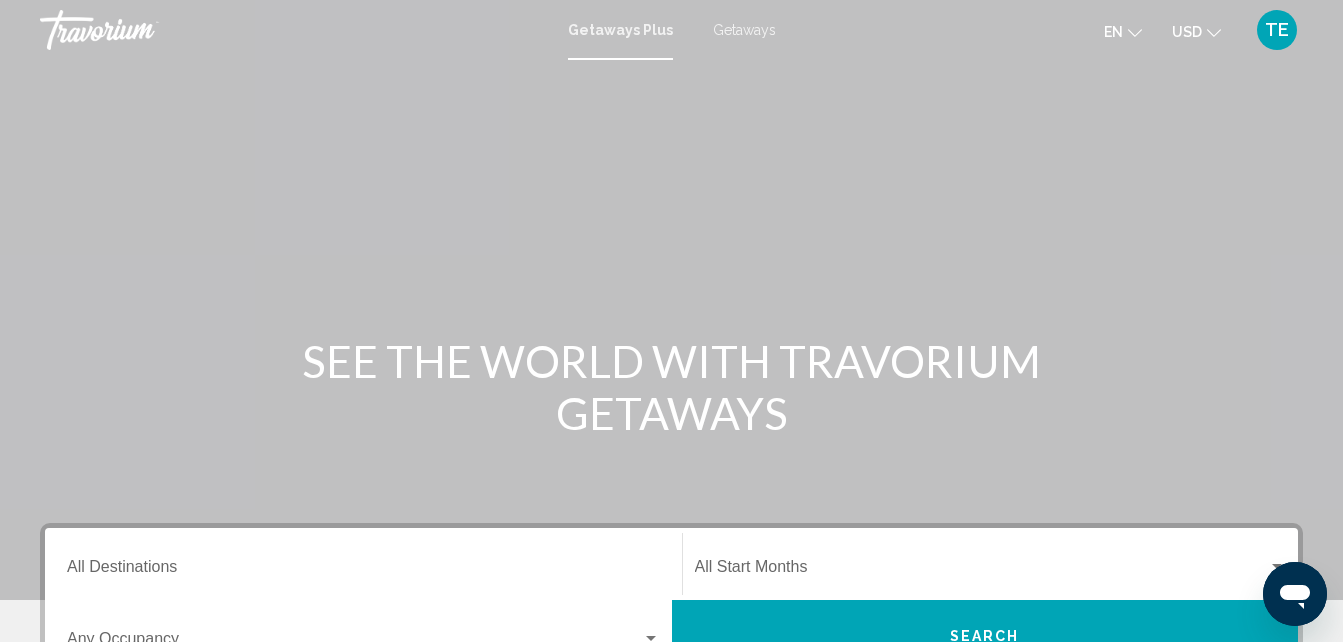 click on "Getaways" at bounding box center (744, 30) 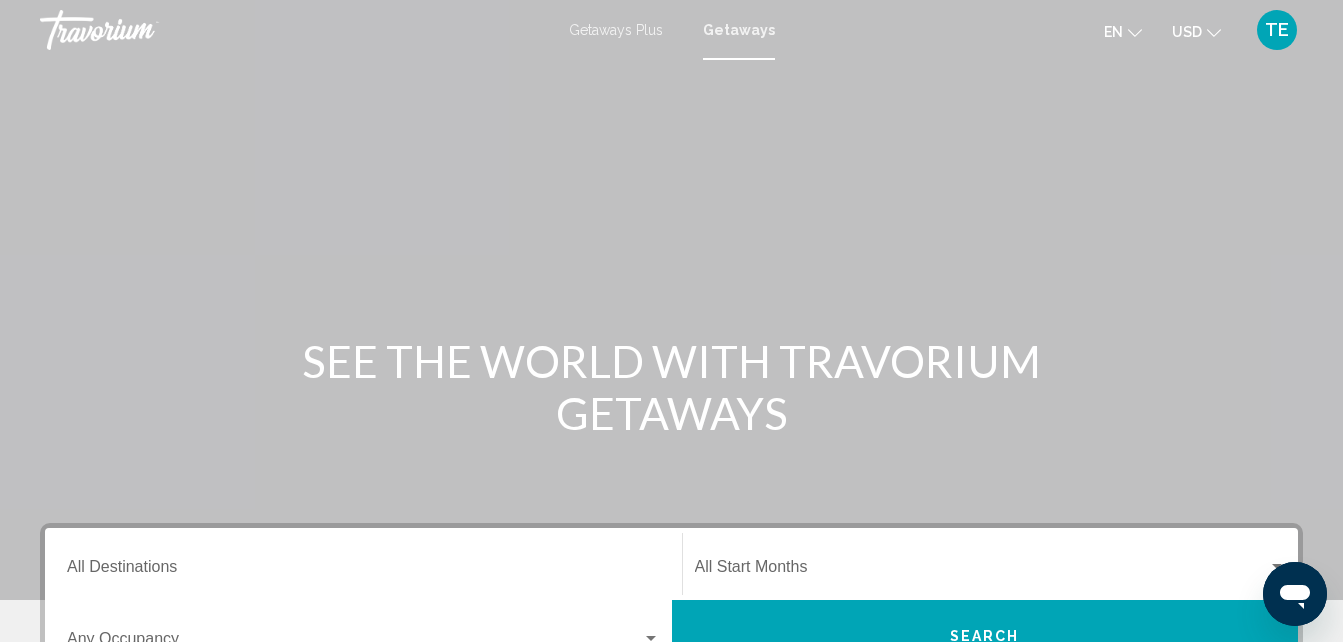 click on "Destination All Destinations" at bounding box center [363, 564] 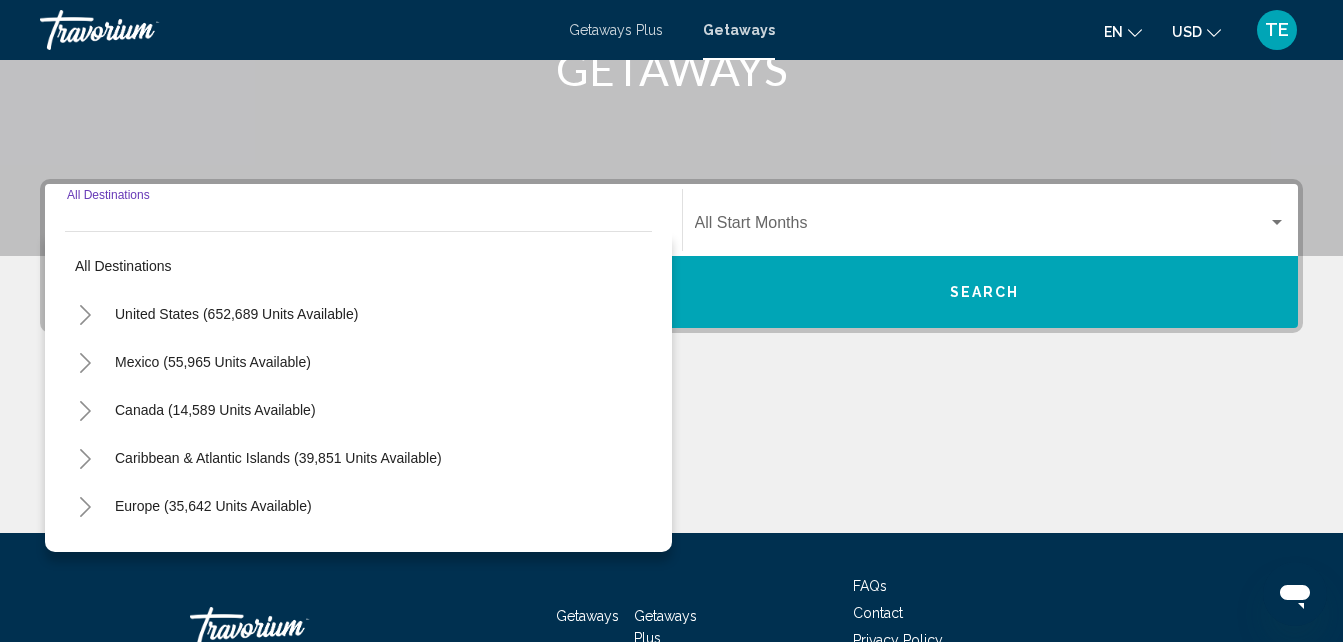 scroll, scrollTop: 458, scrollLeft: 0, axis: vertical 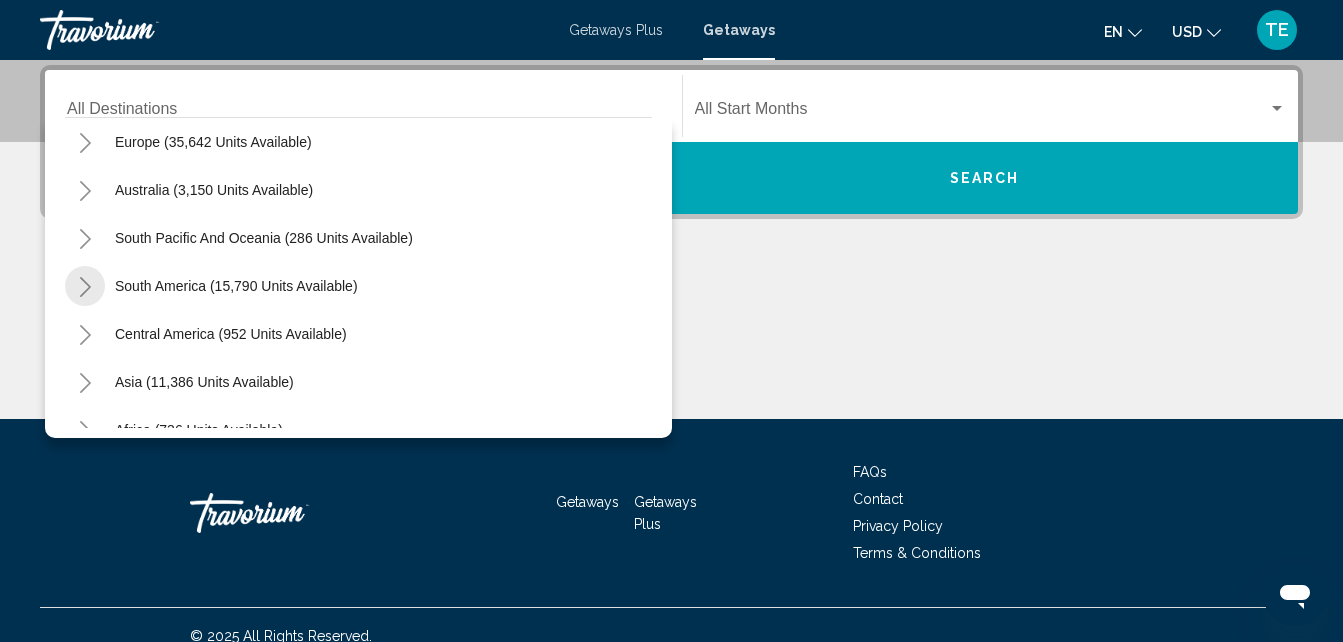 click 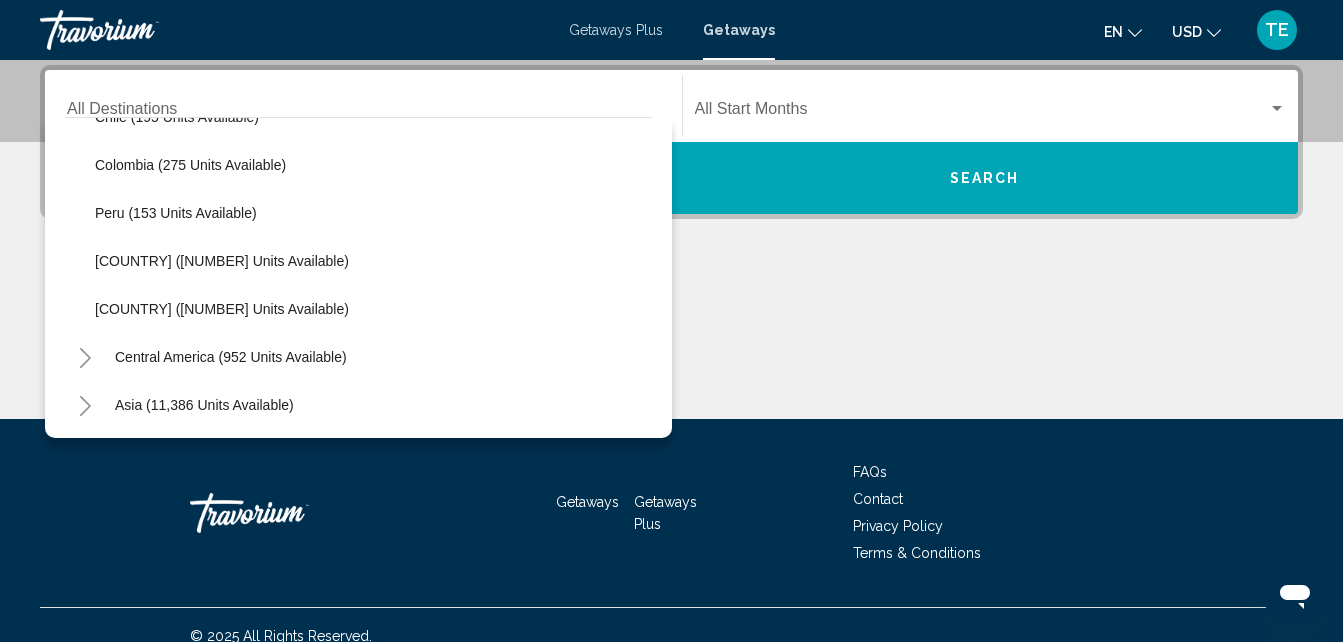 scroll, scrollTop: 250, scrollLeft: 0, axis: vertical 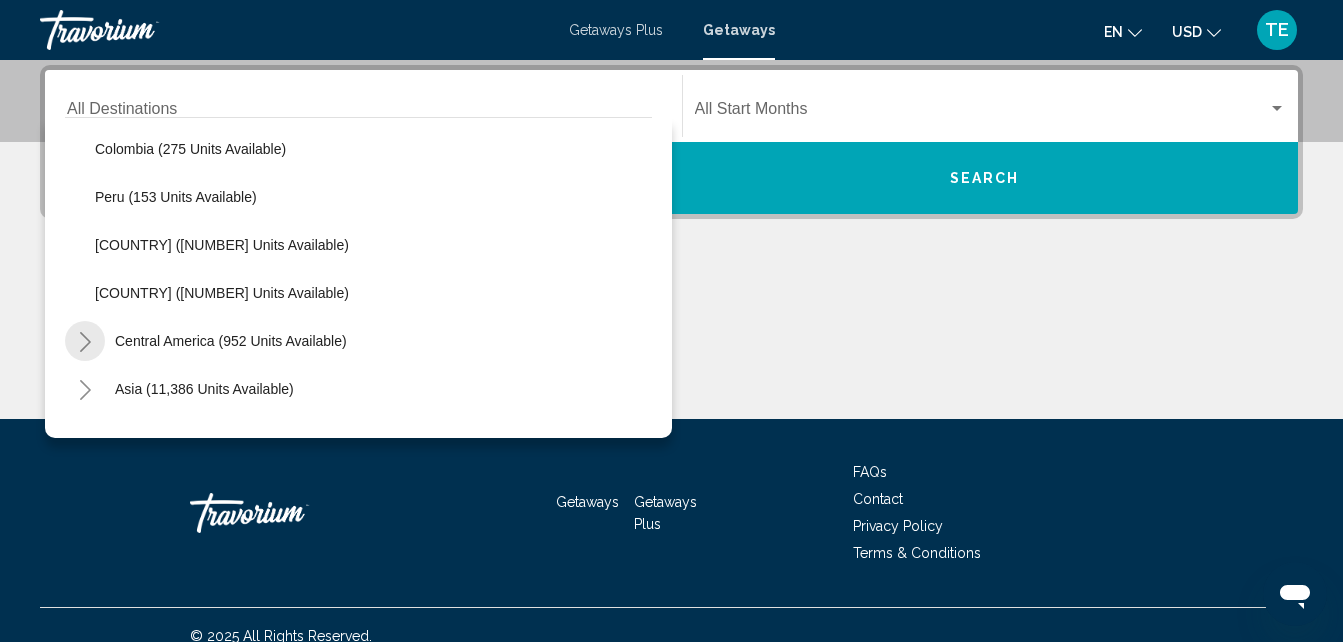 click 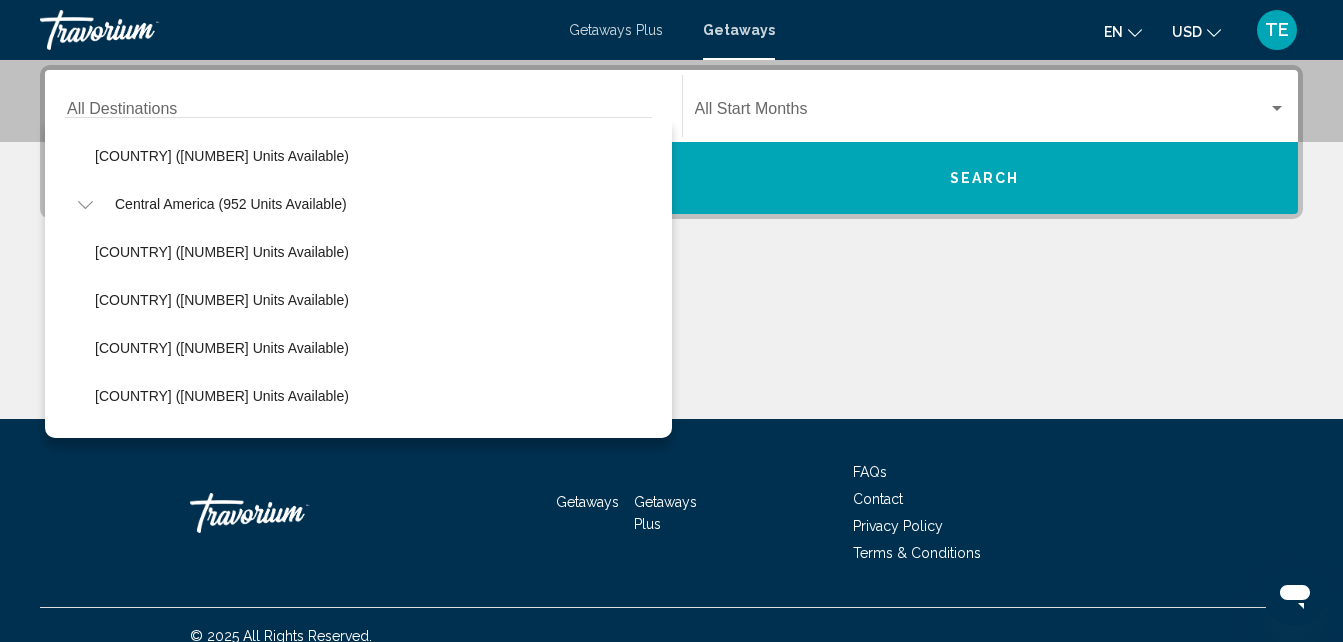 scroll, scrollTop: 778, scrollLeft: 0, axis: vertical 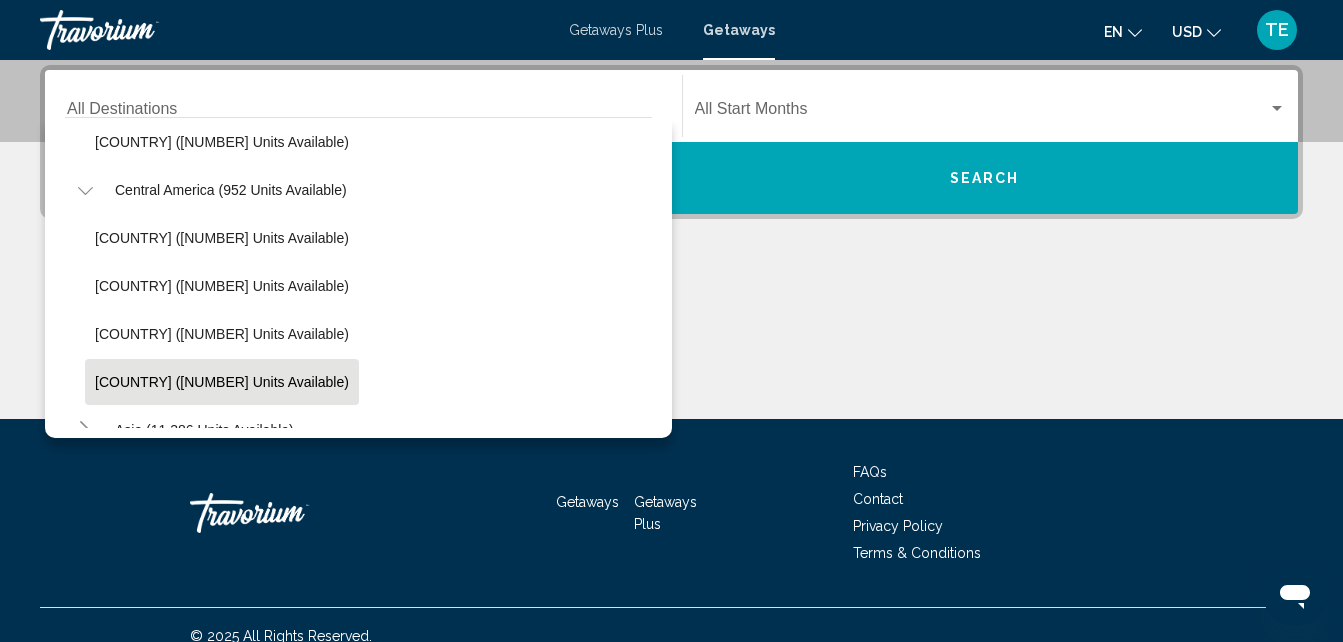 click on "[COUNTRY] ([NUMBER] units available)" 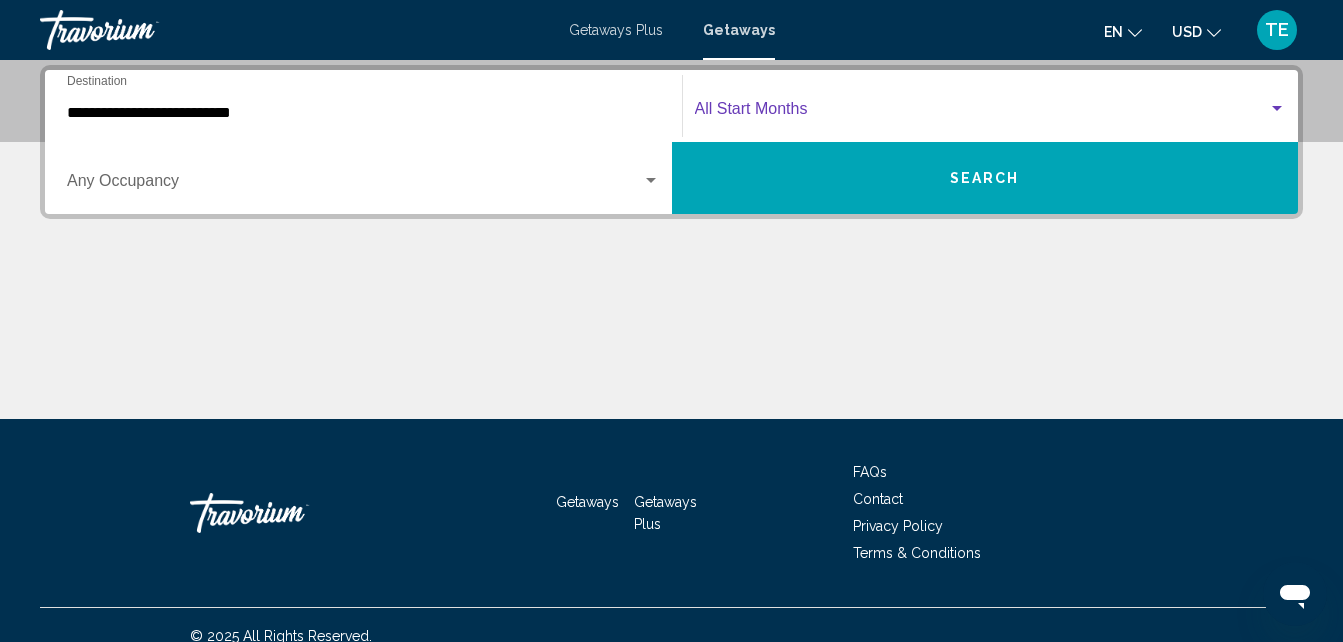 click at bounding box center (982, 113) 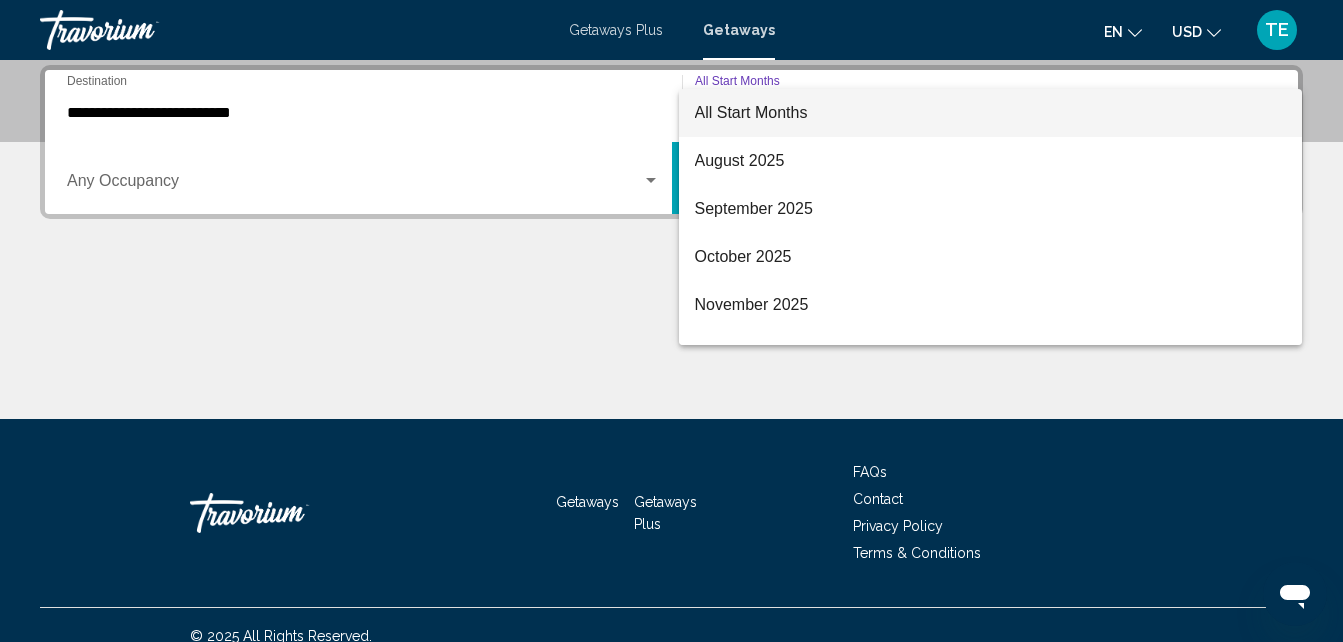 click at bounding box center (671, 321) 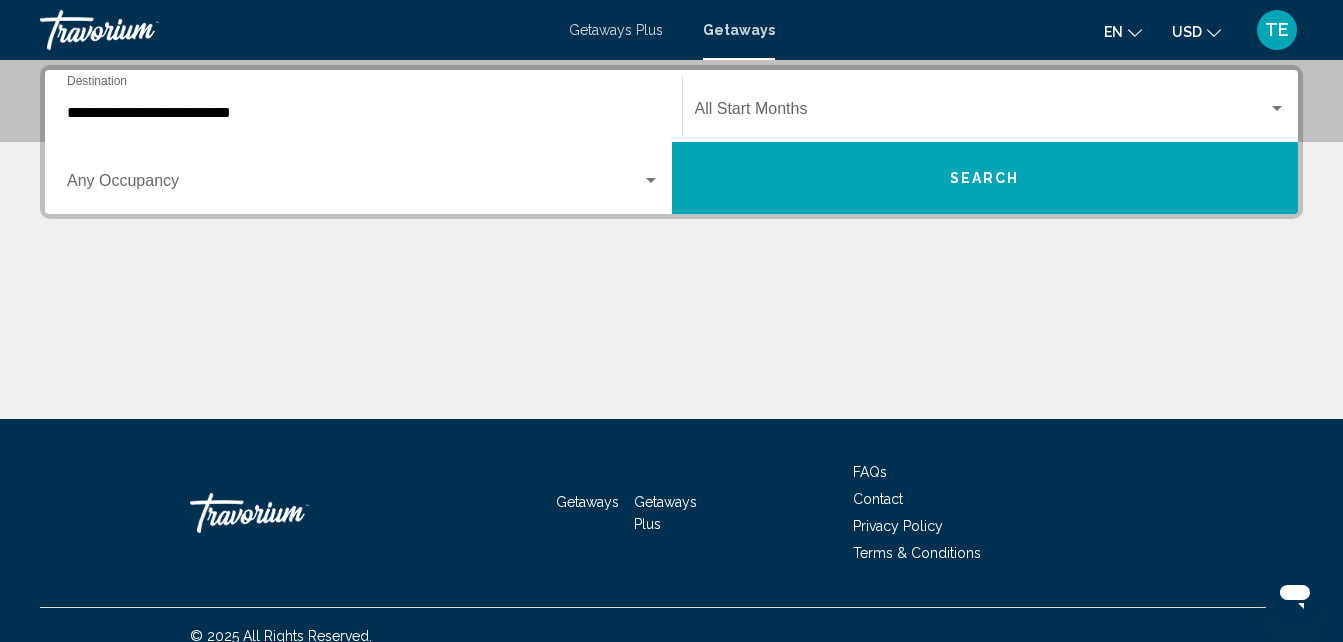 click on "Start Month All Start Months" 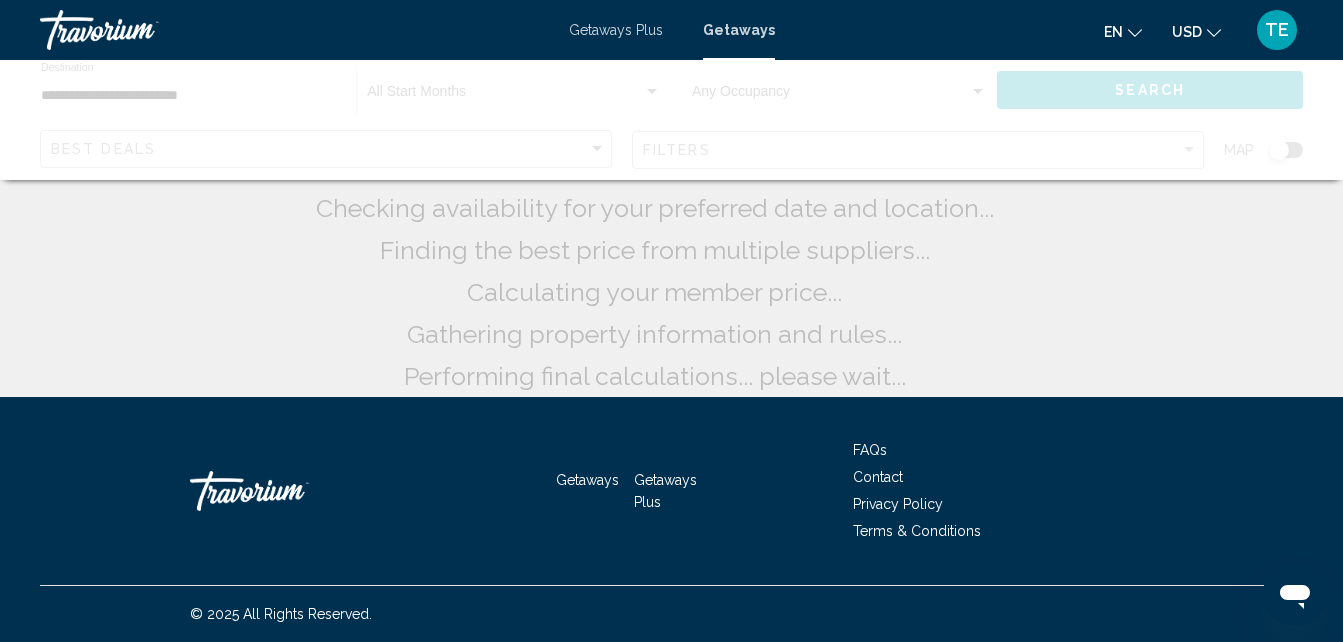 scroll, scrollTop: 0, scrollLeft: 0, axis: both 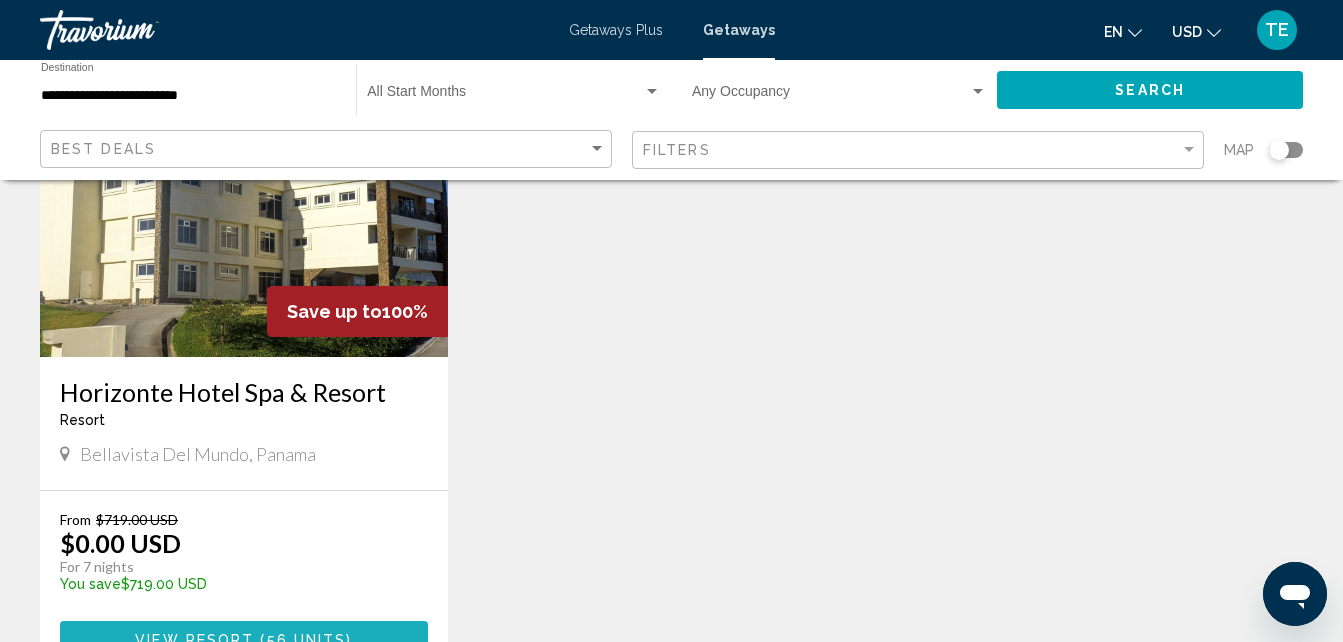 click on "View Resort    ( 56 units )" at bounding box center [244, 639] 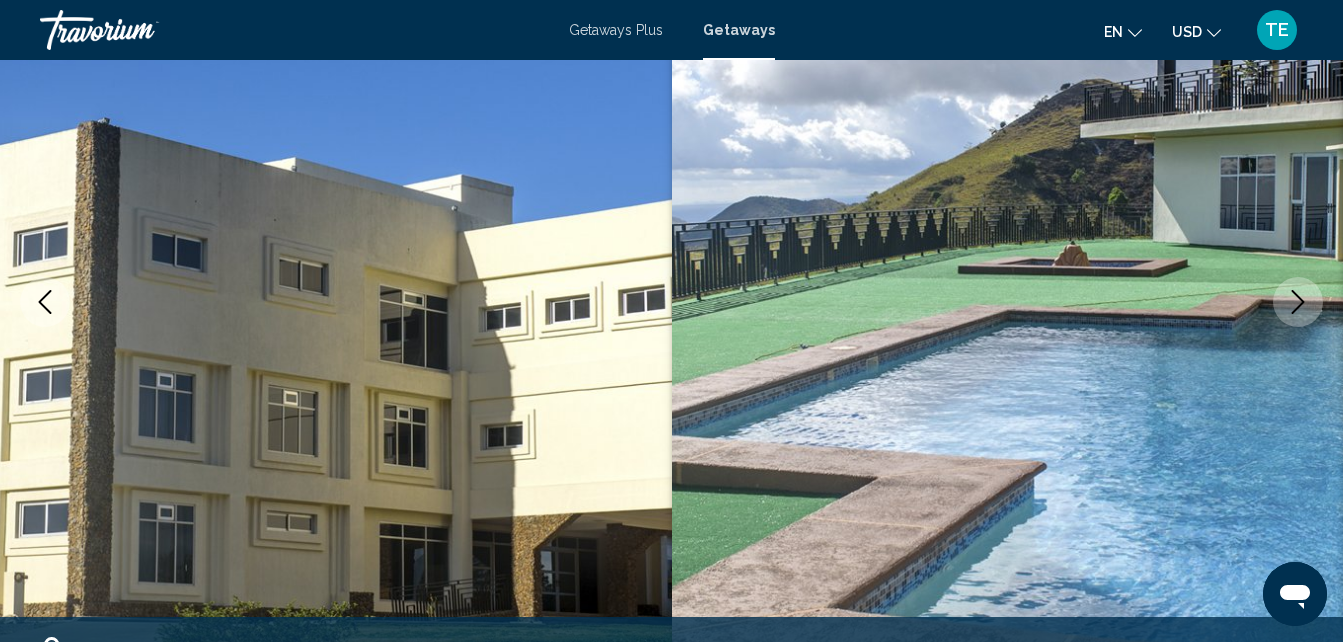 scroll, scrollTop: 214, scrollLeft: 0, axis: vertical 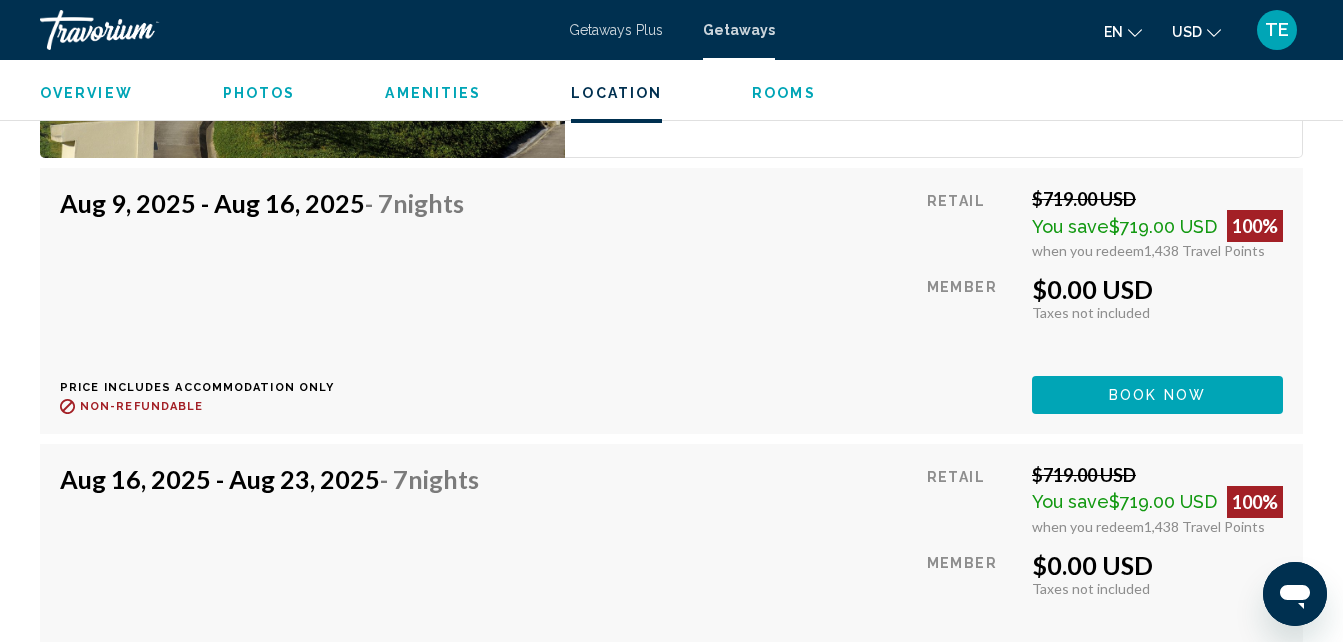 click on "Book now" at bounding box center (1157, 396) 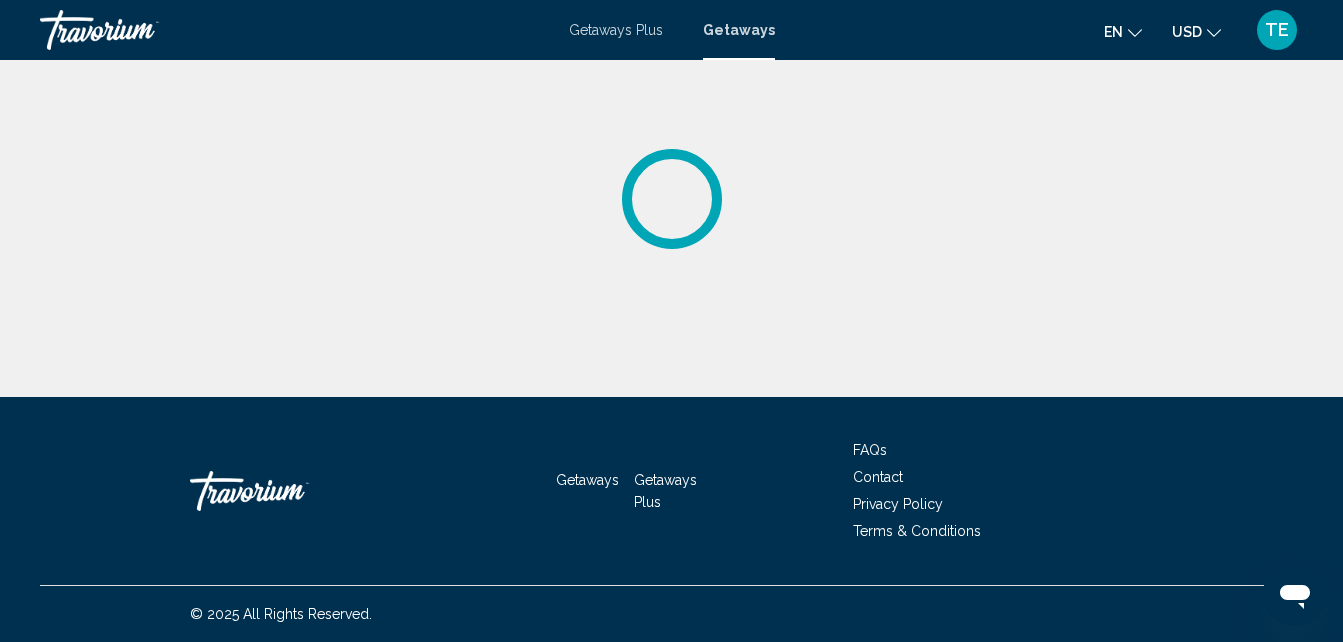 scroll, scrollTop: 0, scrollLeft: 0, axis: both 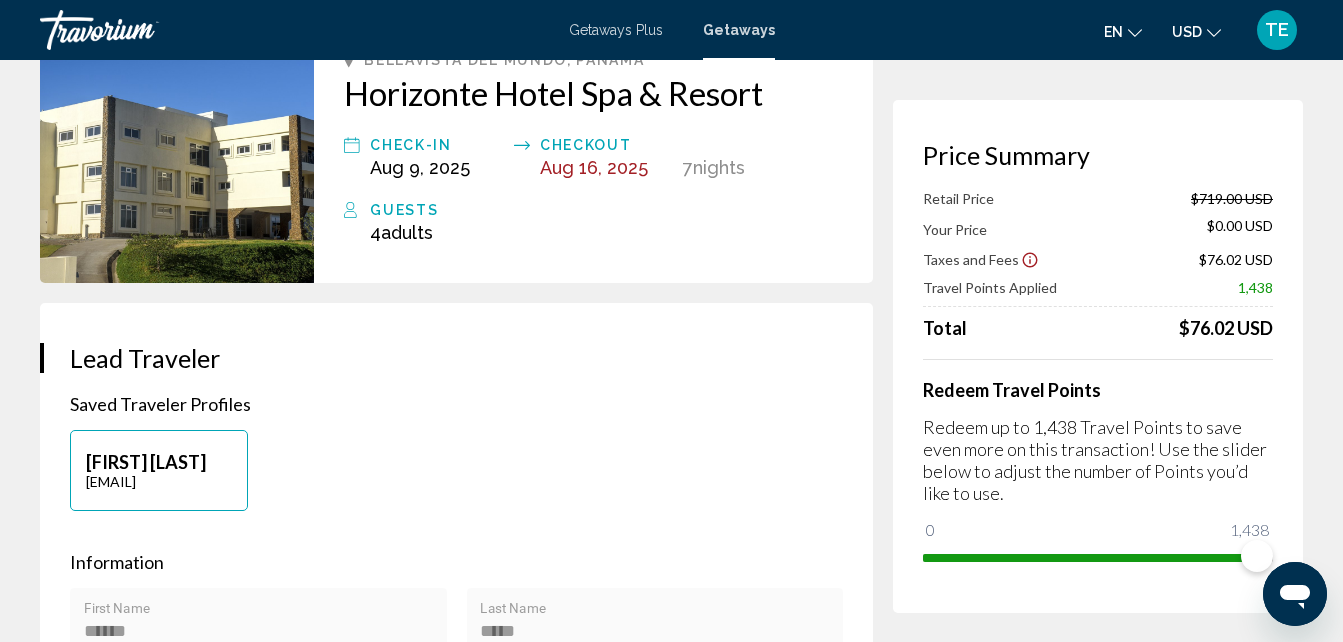click on "Price Summary" at bounding box center (1098, 155) 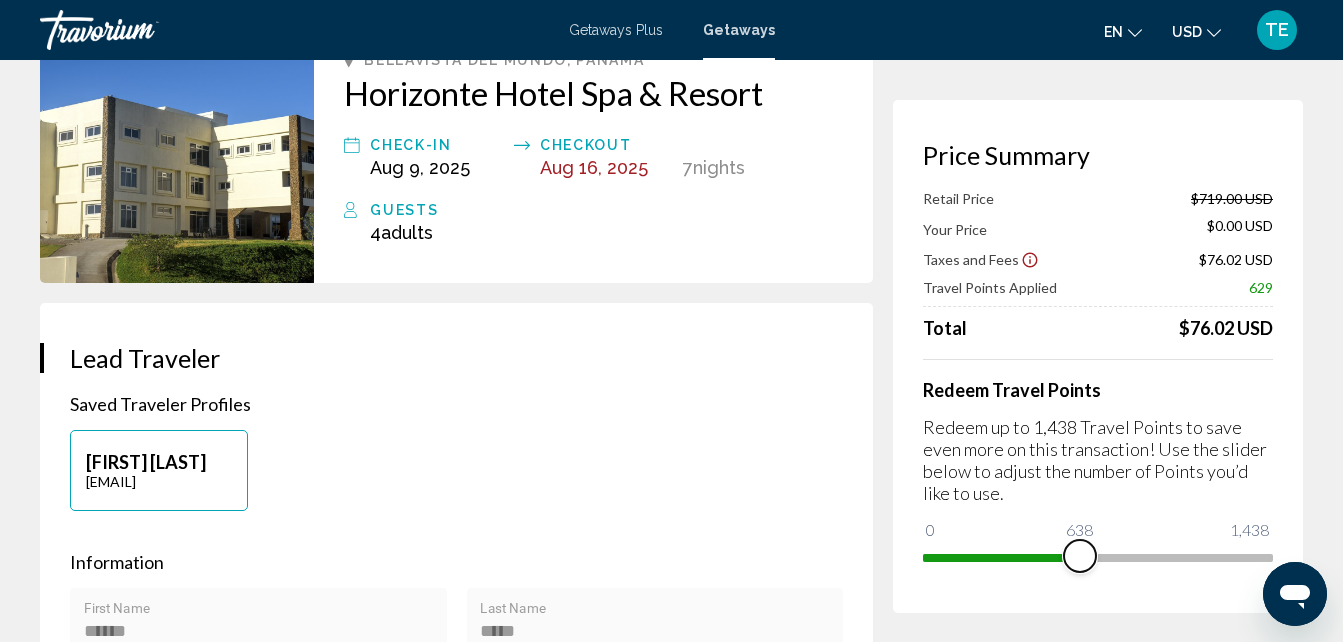 drag, startPoint x: 1253, startPoint y: 546, endPoint x: 1081, endPoint y: 541, distance: 172.07266 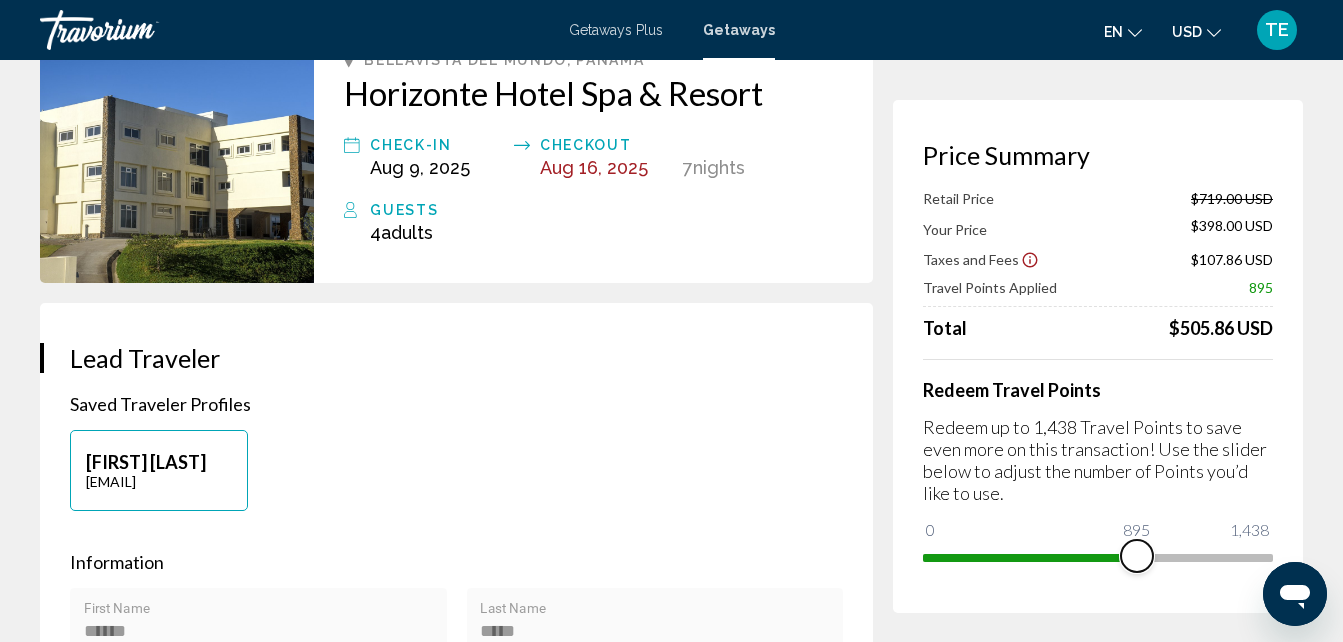 drag, startPoint x: 1083, startPoint y: 552, endPoint x: 1136, endPoint y: 550, distance: 53.037724 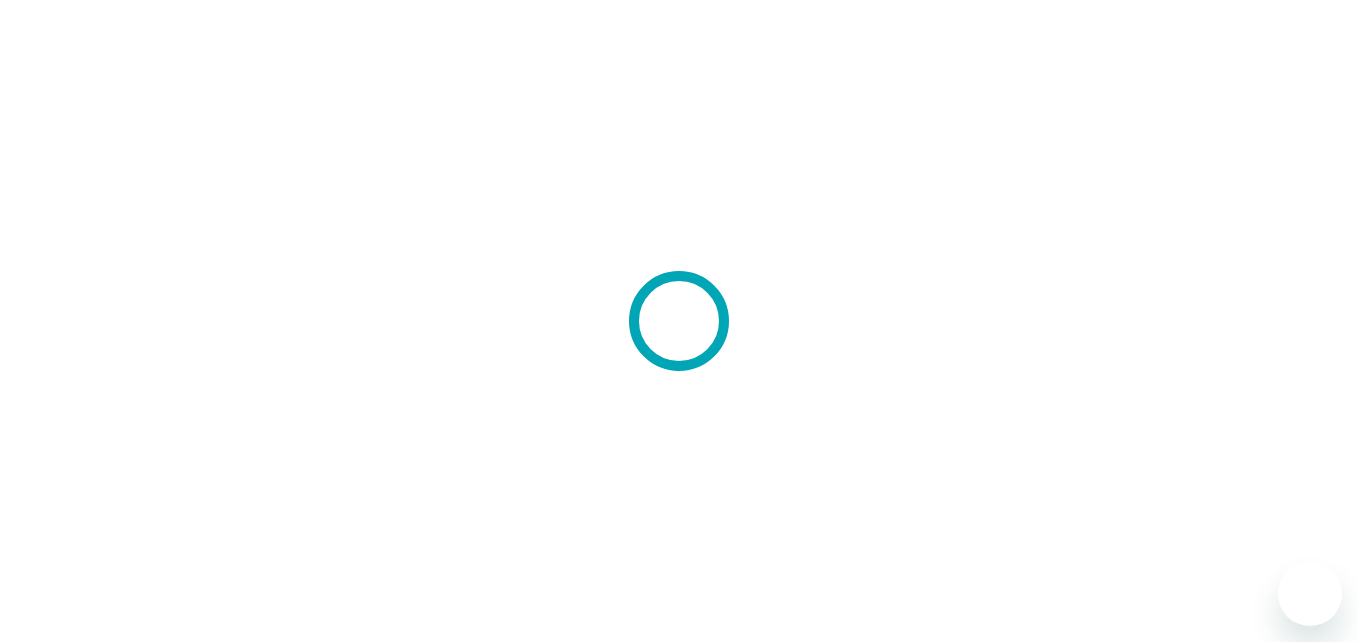 scroll, scrollTop: 0, scrollLeft: 0, axis: both 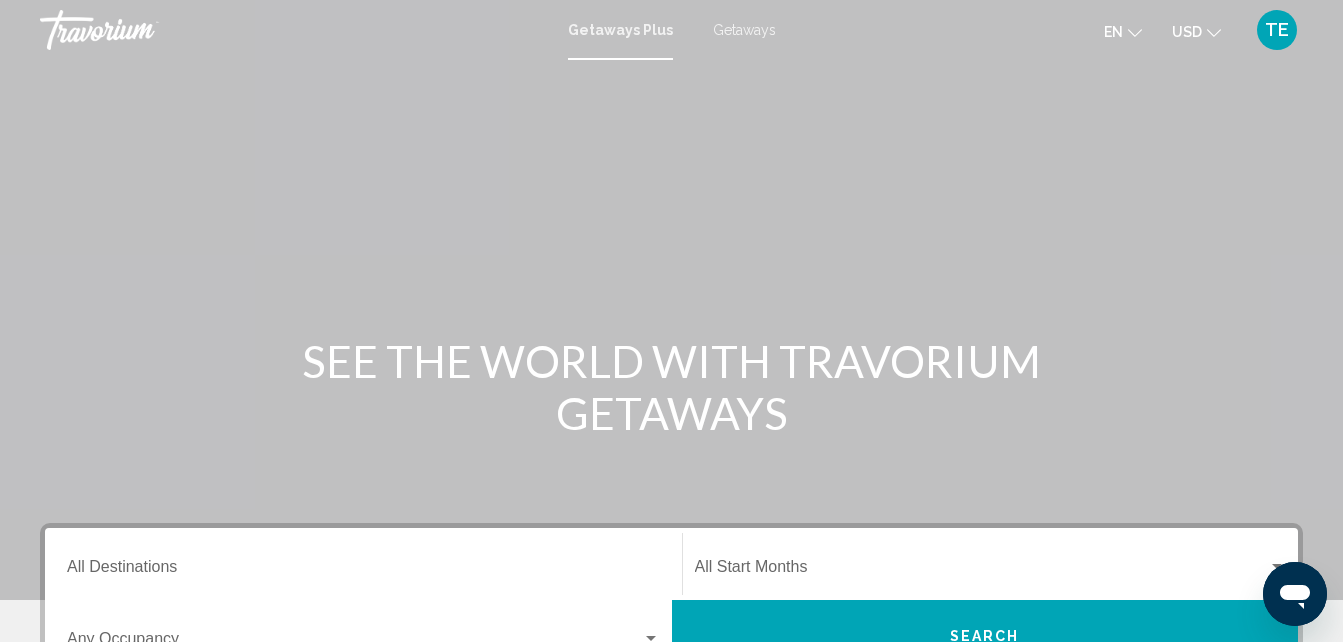 click on "Getaways" at bounding box center (744, 30) 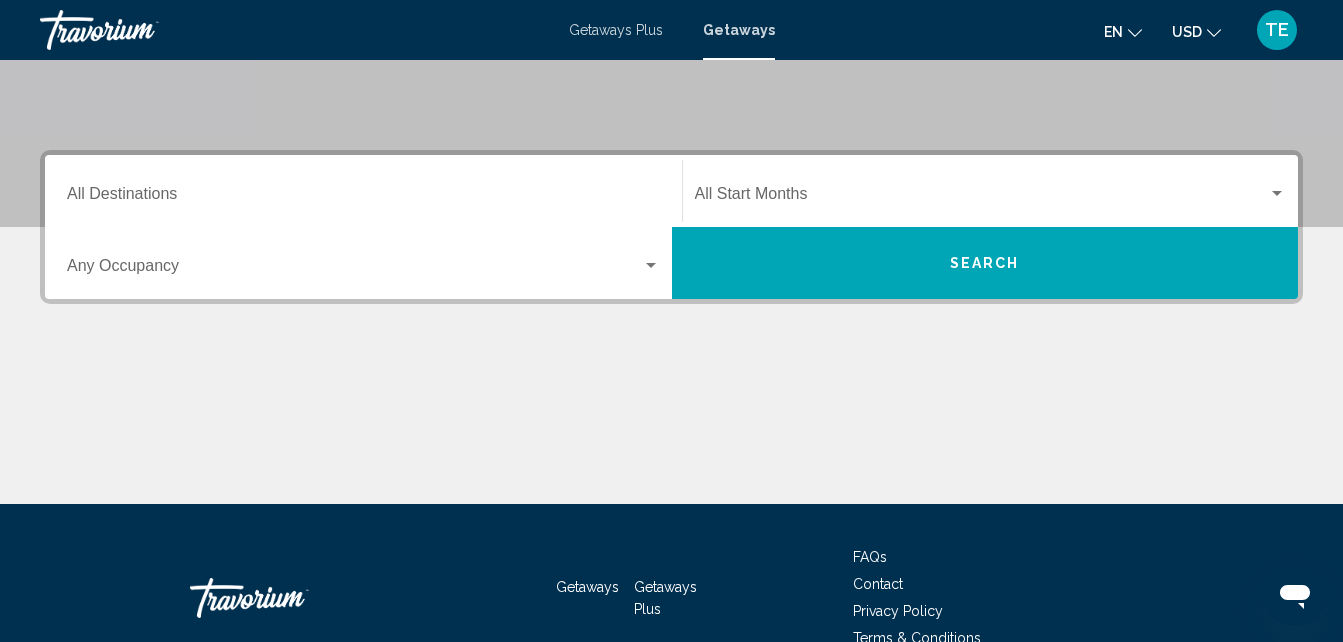 scroll, scrollTop: 346, scrollLeft: 0, axis: vertical 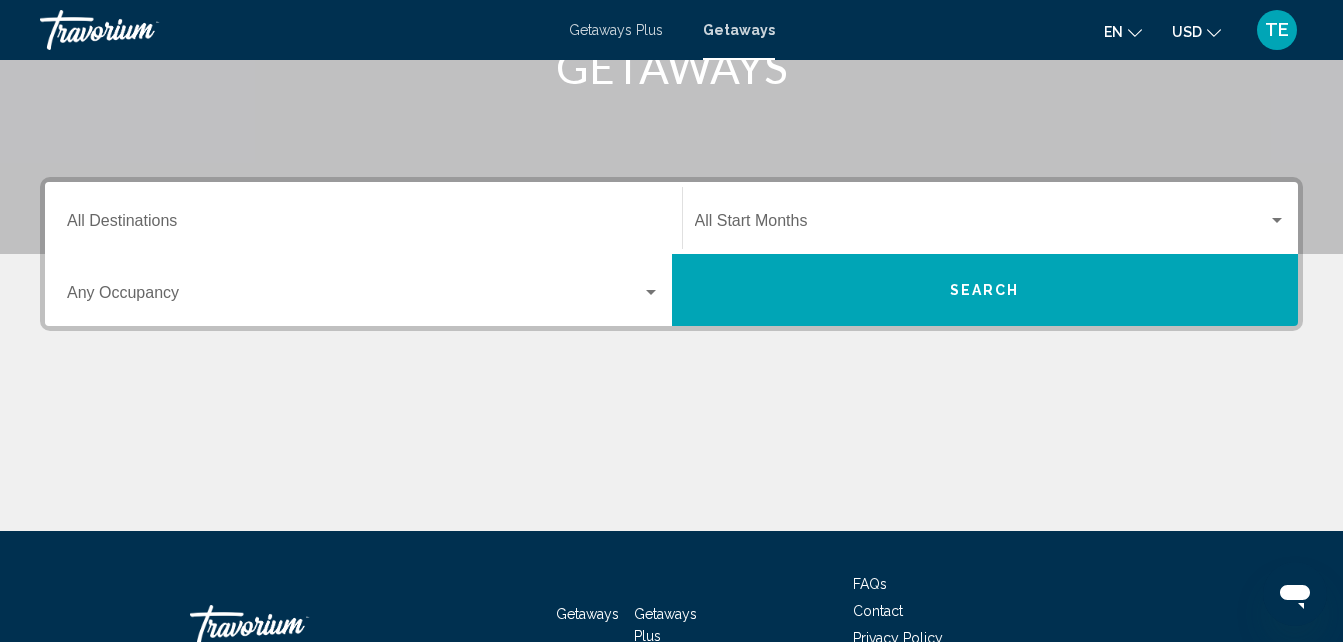 click on "Destination All Destinations" at bounding box center [363, 218] 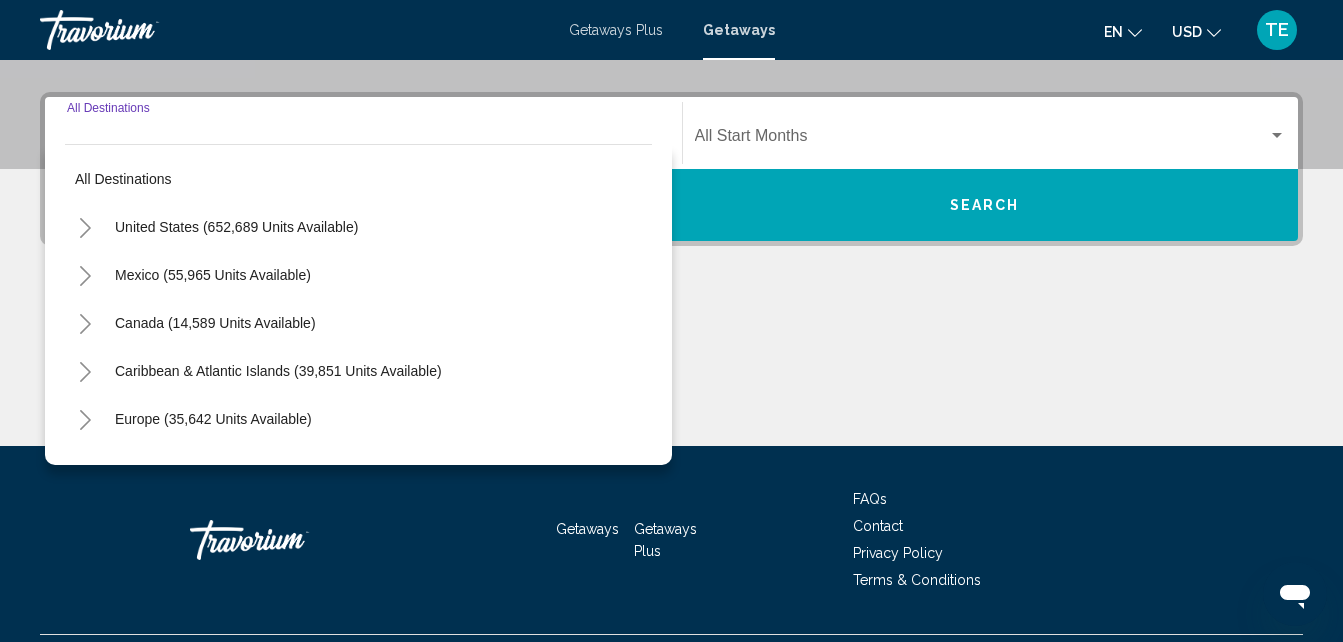 scroll, scrollTop: 458, scrollLeft: 0, axis: vertical 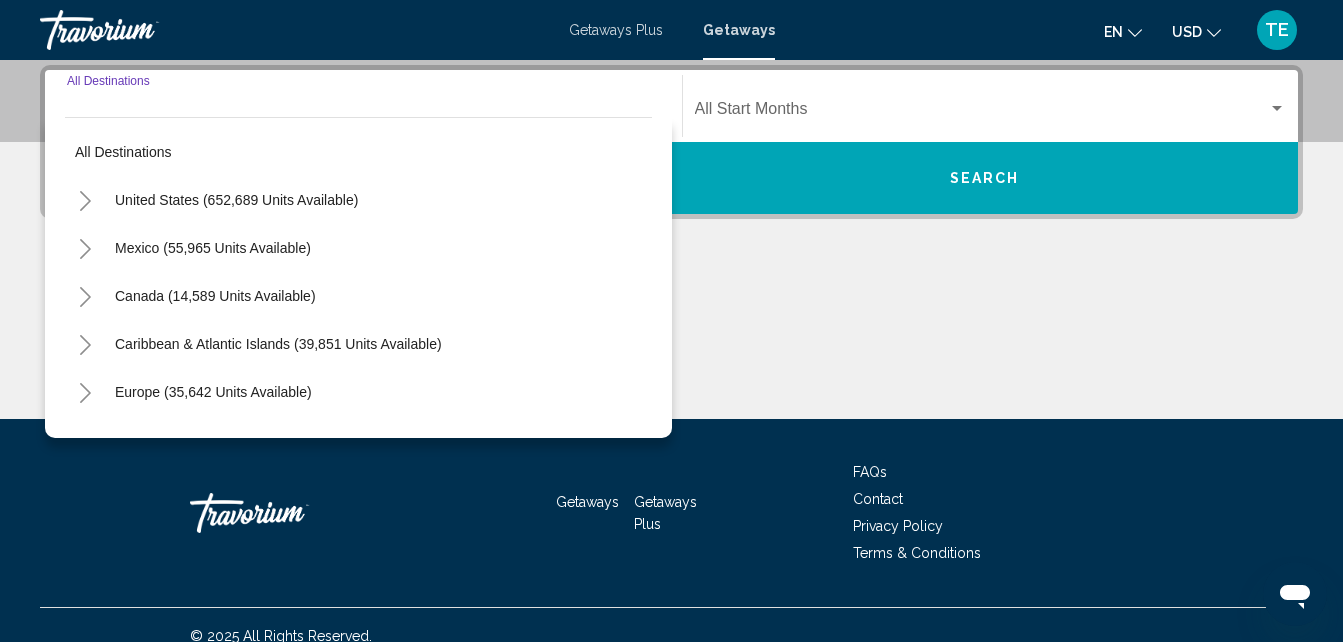 click 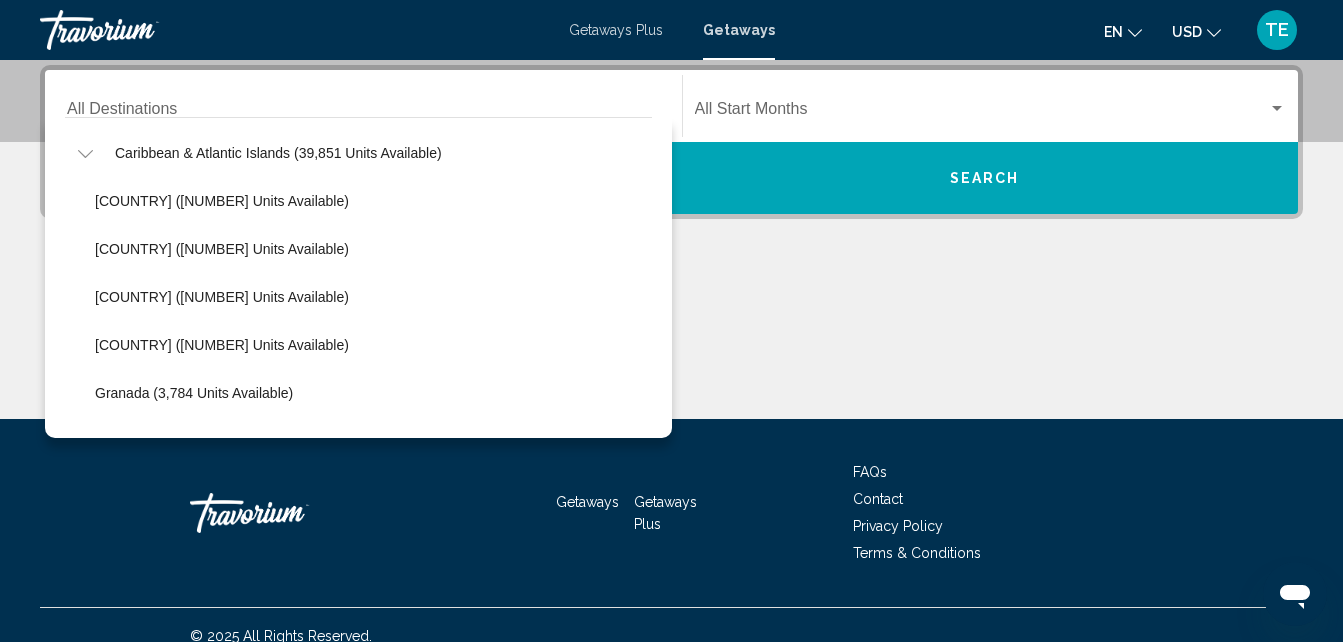 scroll, scrollTop: 224, scrollLeft: 0, axis: vertical 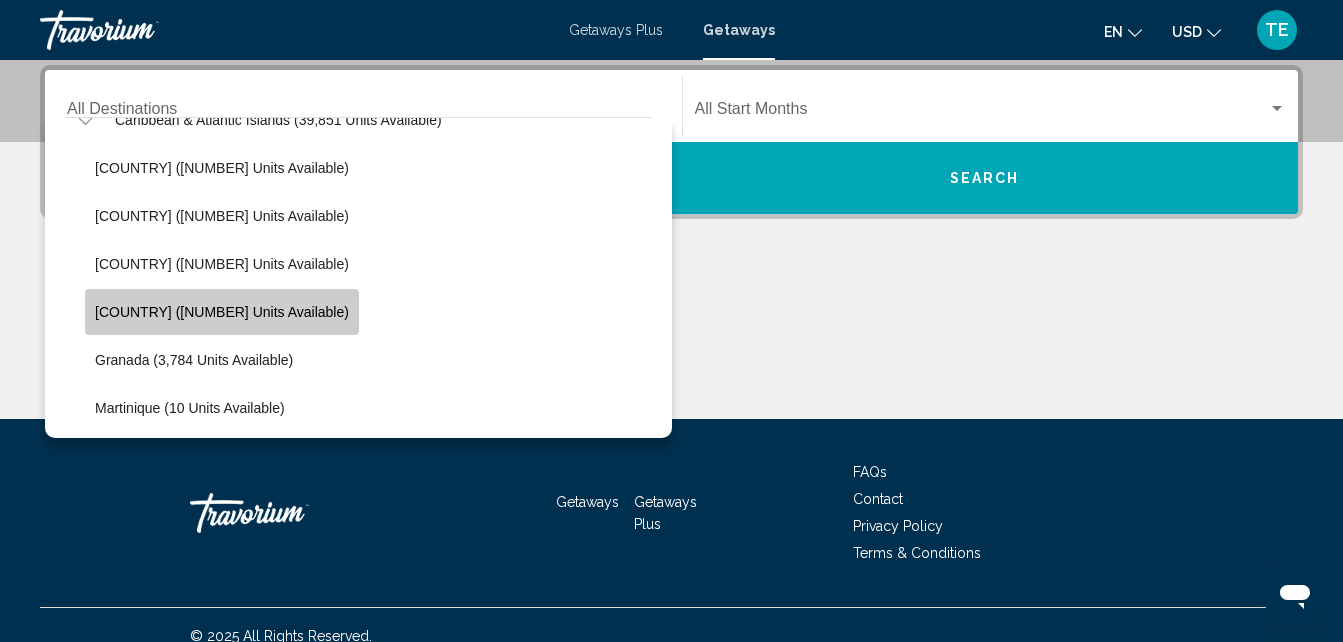 click on "Dominican Republic (1,548 units available)" 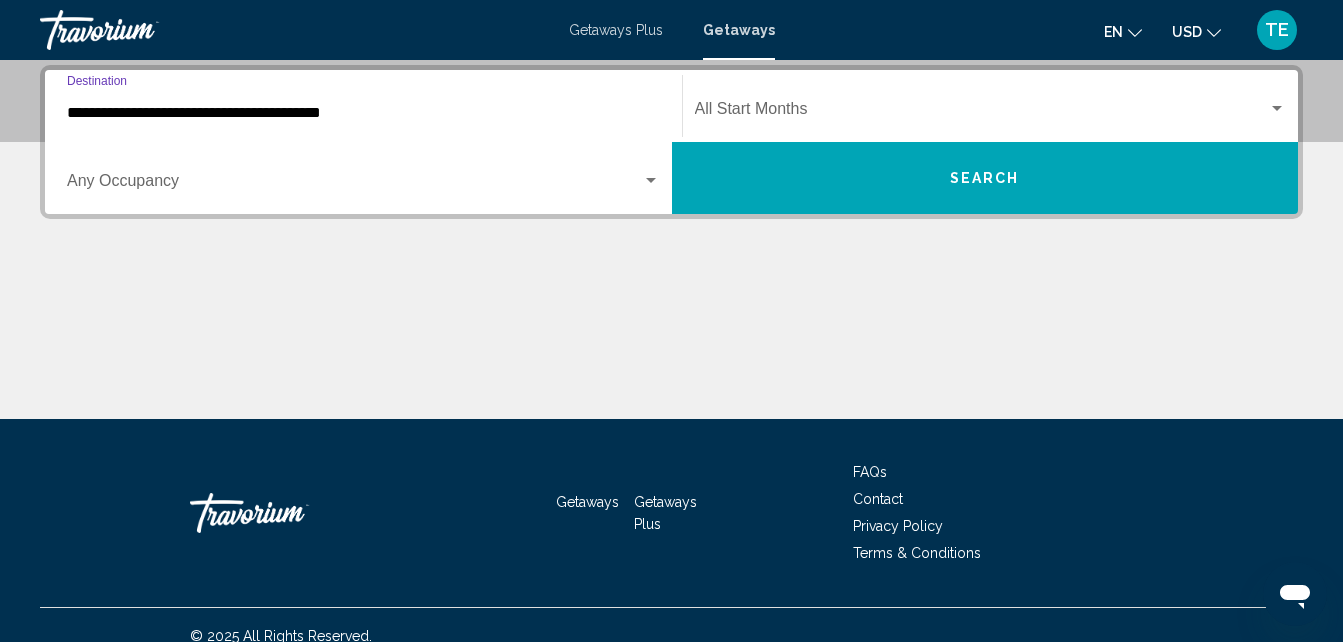 click on "Search" at bounding box center (985, 178) 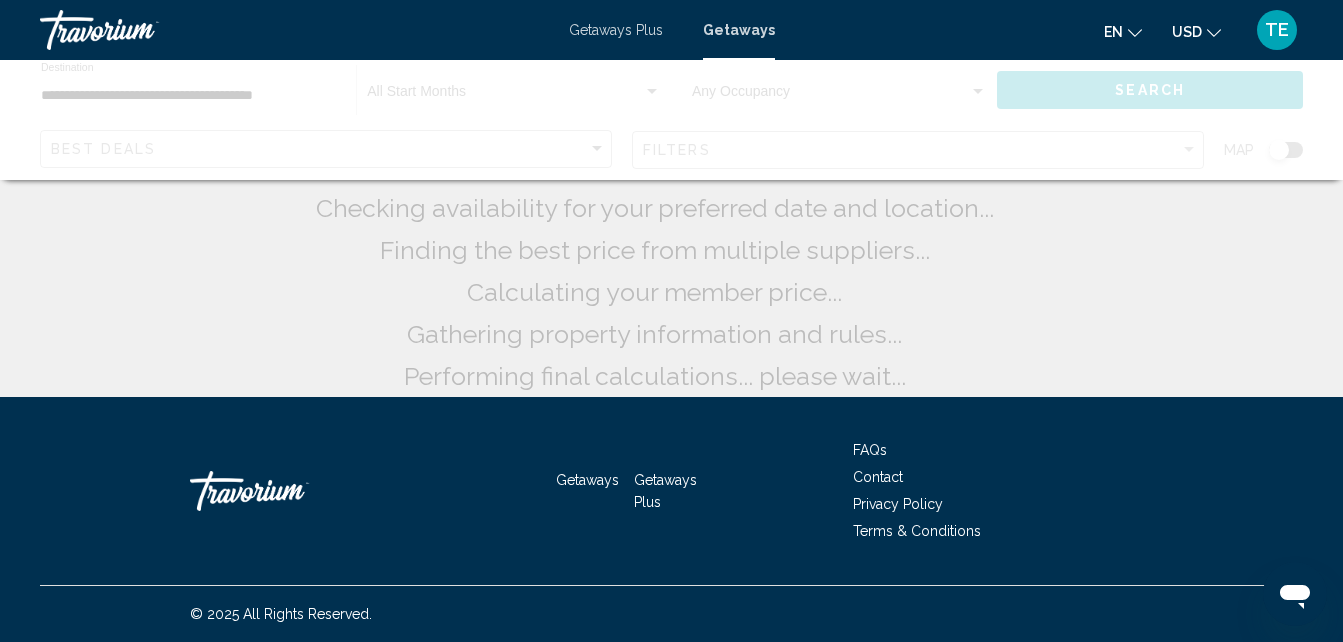 scroll, scrollTop: 0, scrollLeft: 0, axis: both 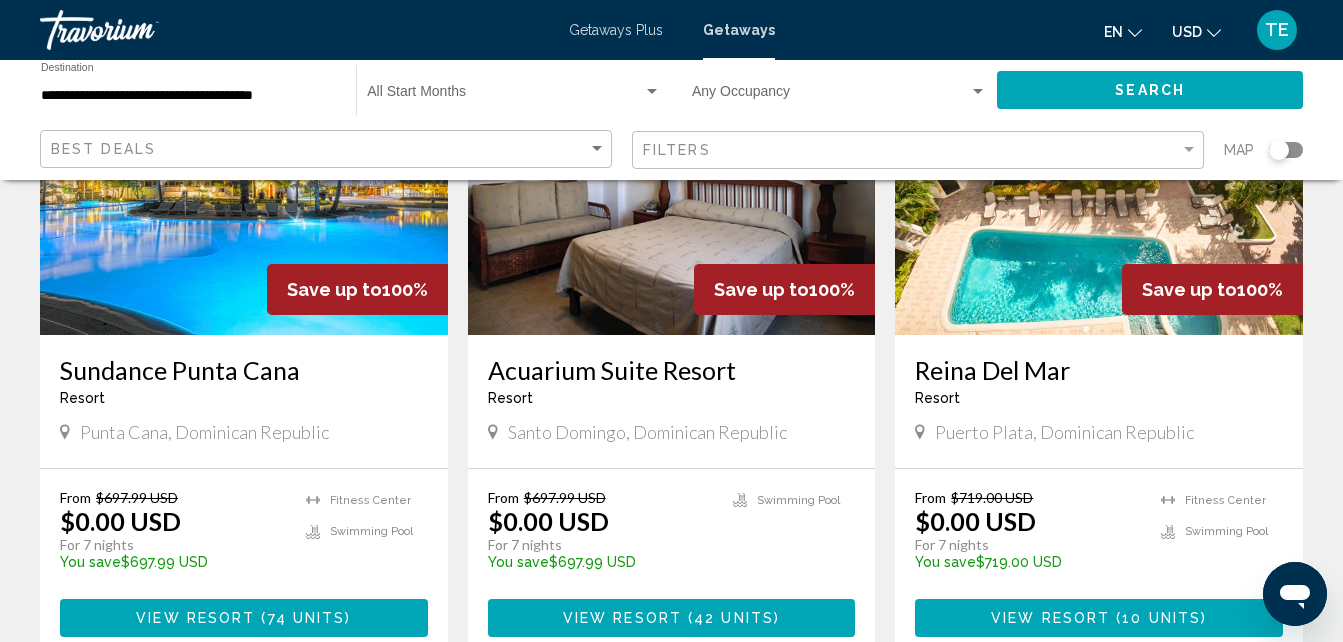 click on "View Resort    ( 74 units )" at bounding box center [244, 617] 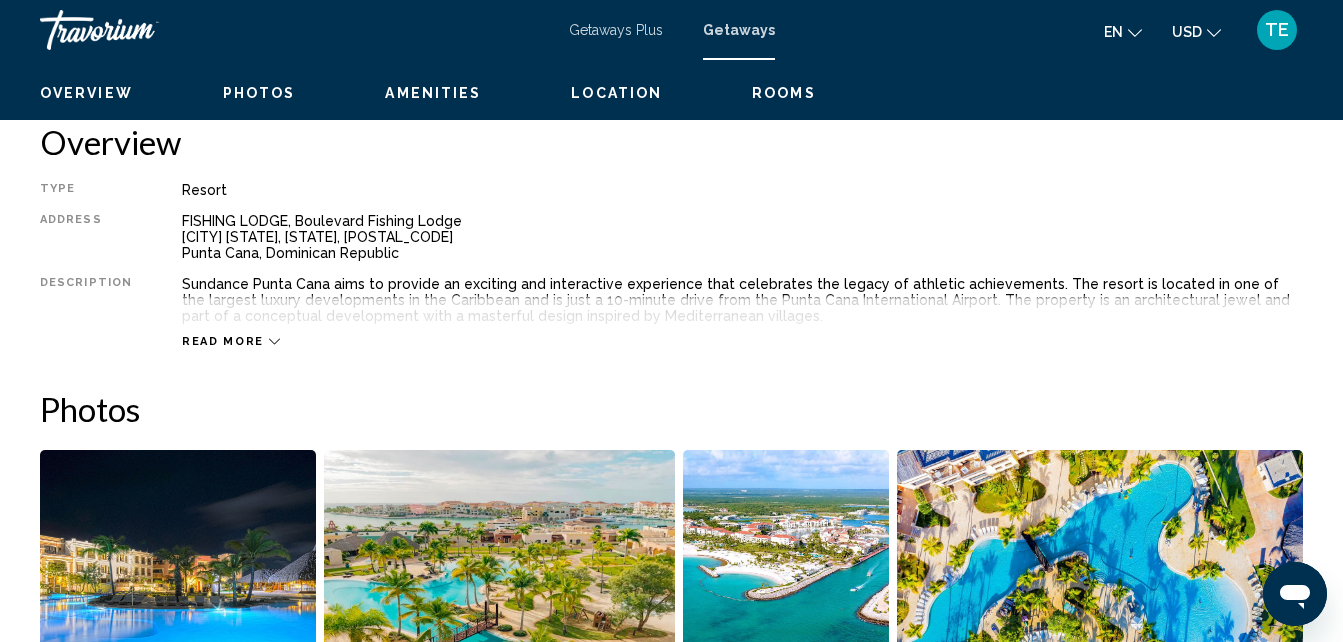 scroll, scrollTop: 214, scrollLeft: 0, axis: vertical 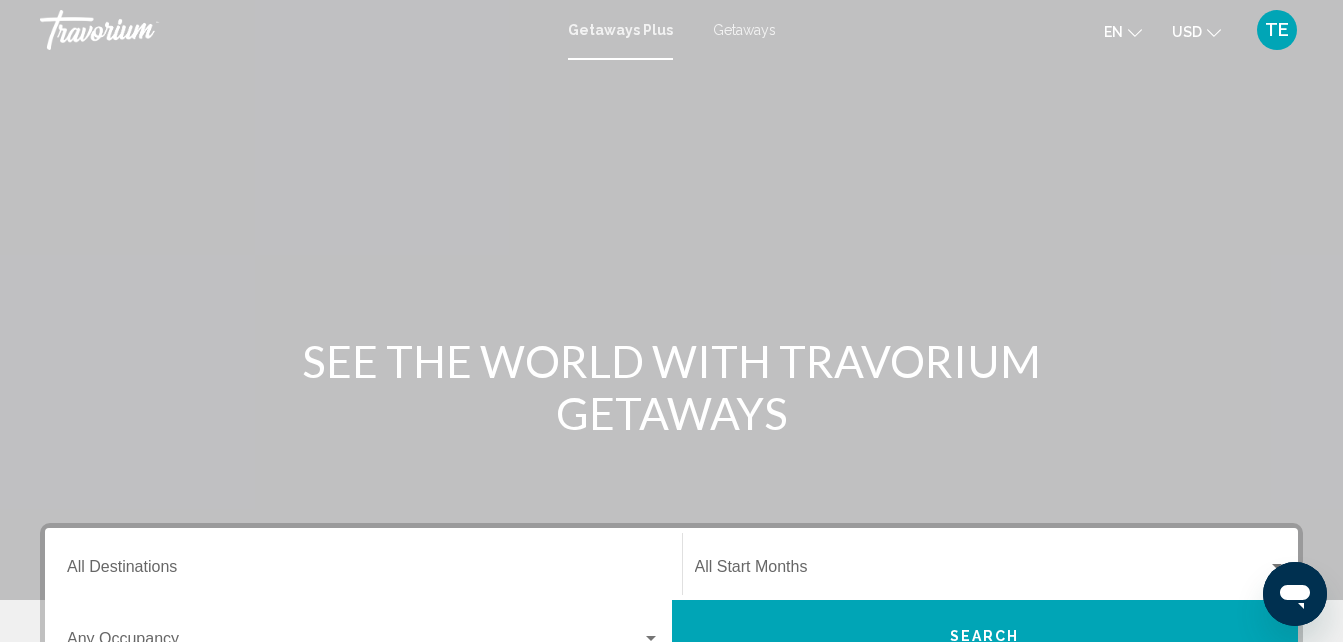click on "Getaways" at bounding box center (744, 30) 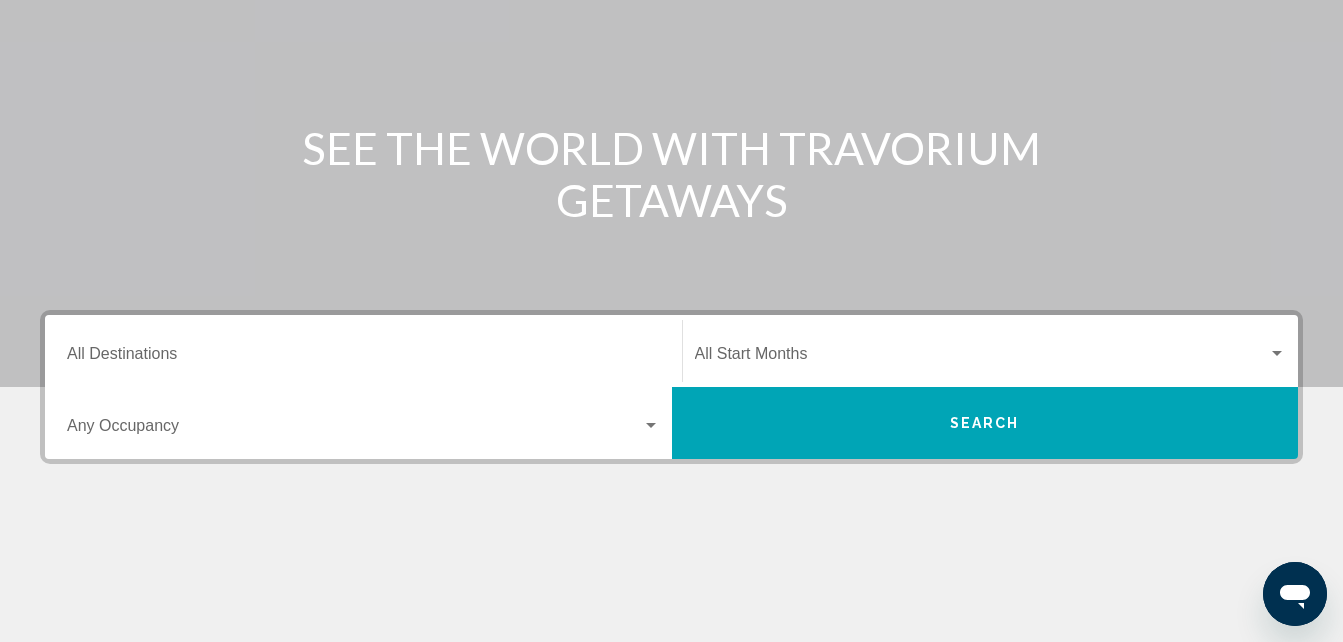 scroll, scrollTop: 218, scrollLeft: 0, axis: vertical 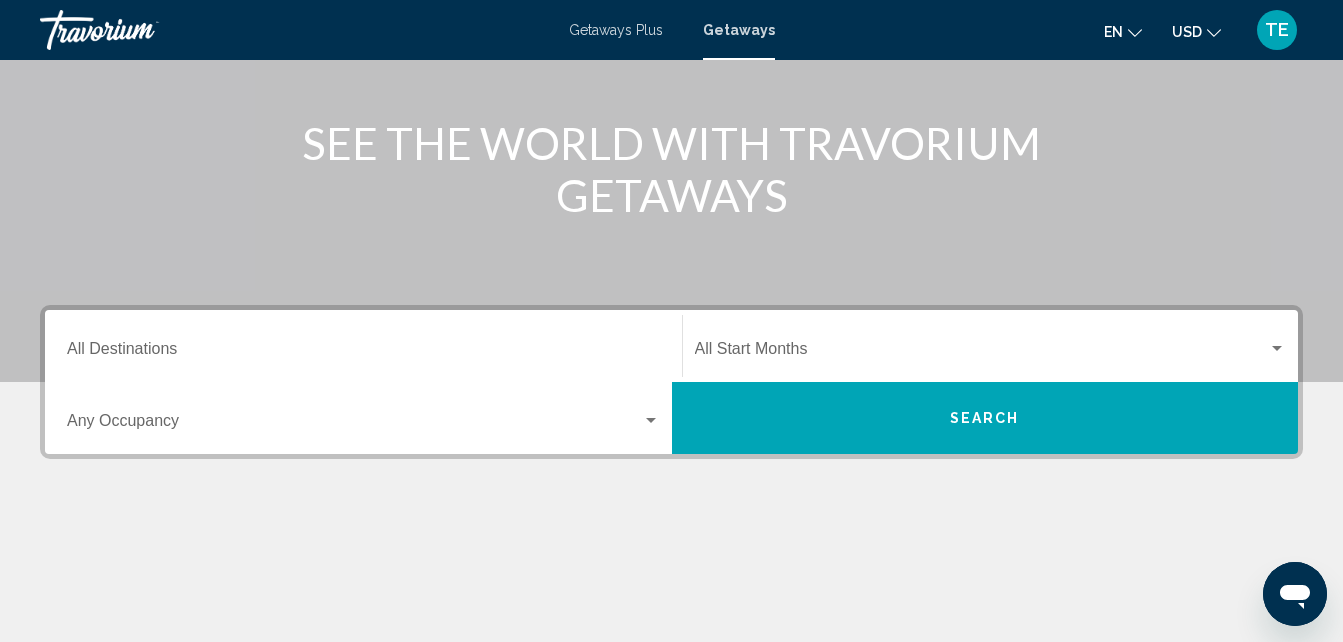 click on "Destination All Destinations" at bounding box center (363, 346) 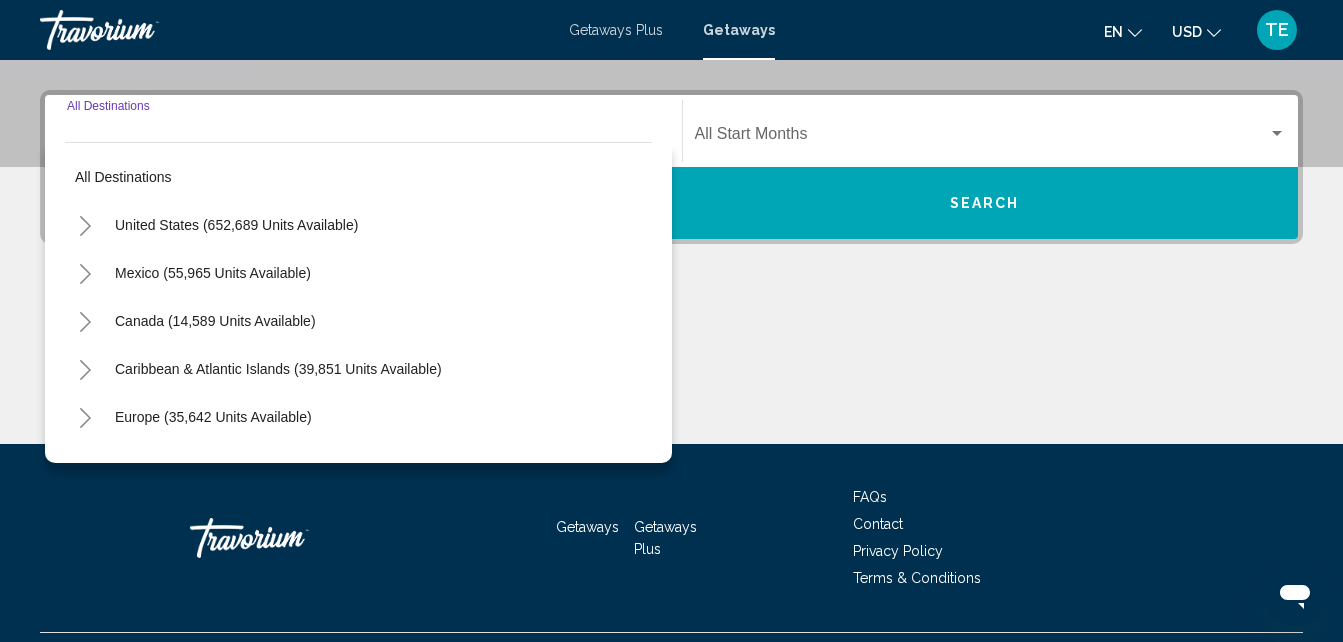 scroll, scrollTop: 458, scrollLeft: 0, axis: vertical 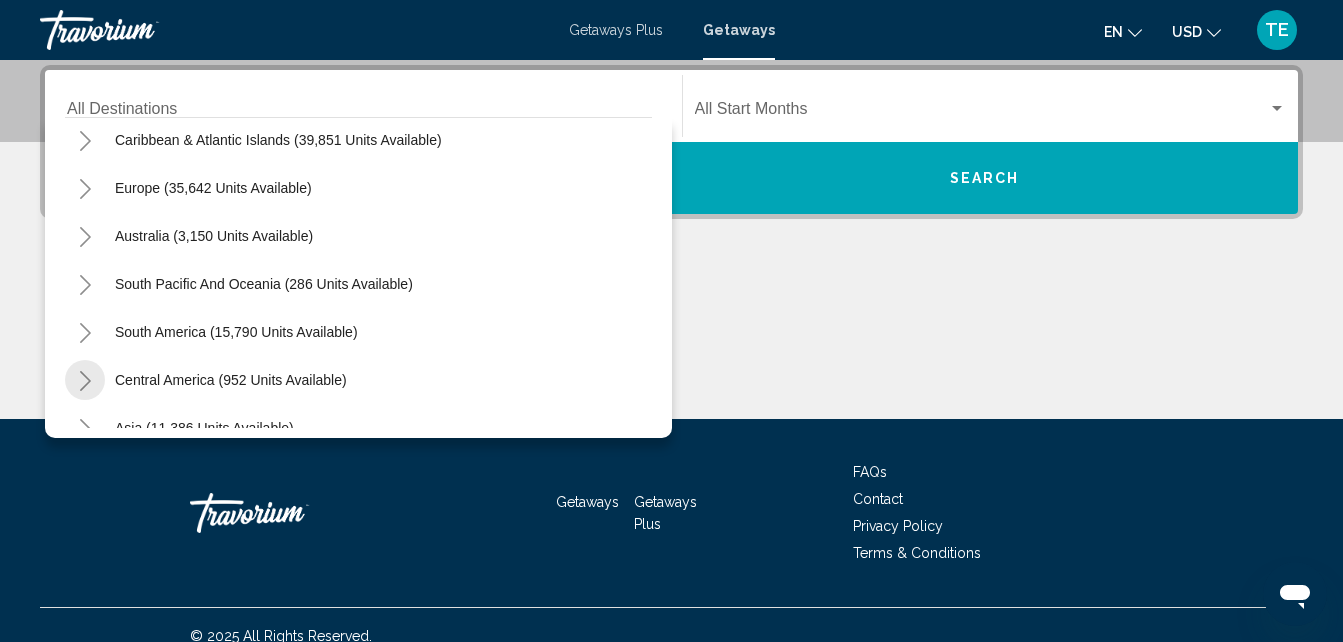 click 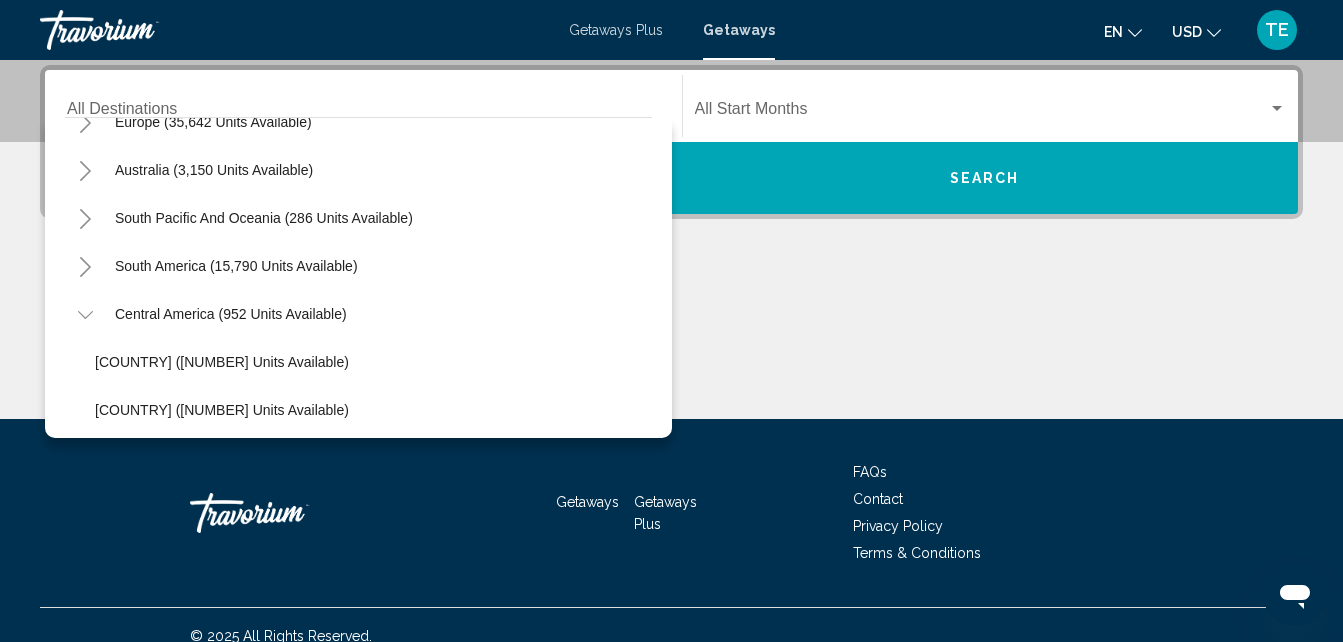 scroll, scrollTop: 263, scrollLeft: 0, axis: vertical 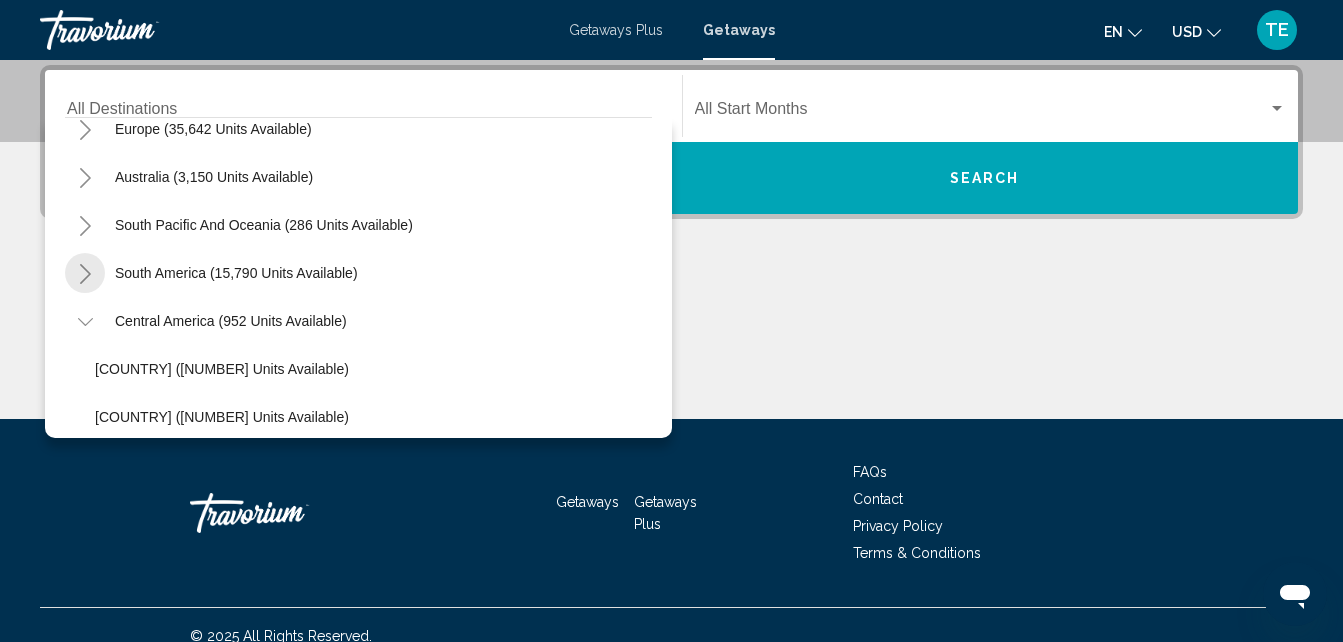 click 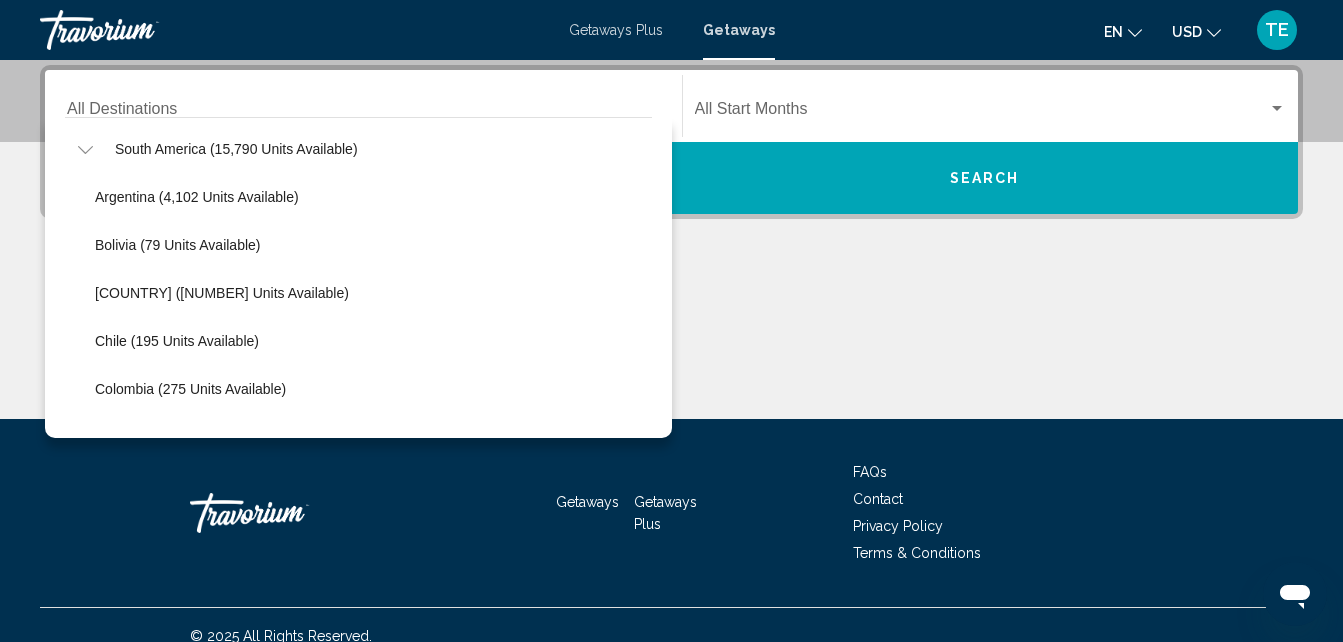 scroll, scrollTop: 420, scrollLeft: 0, axis: vertical 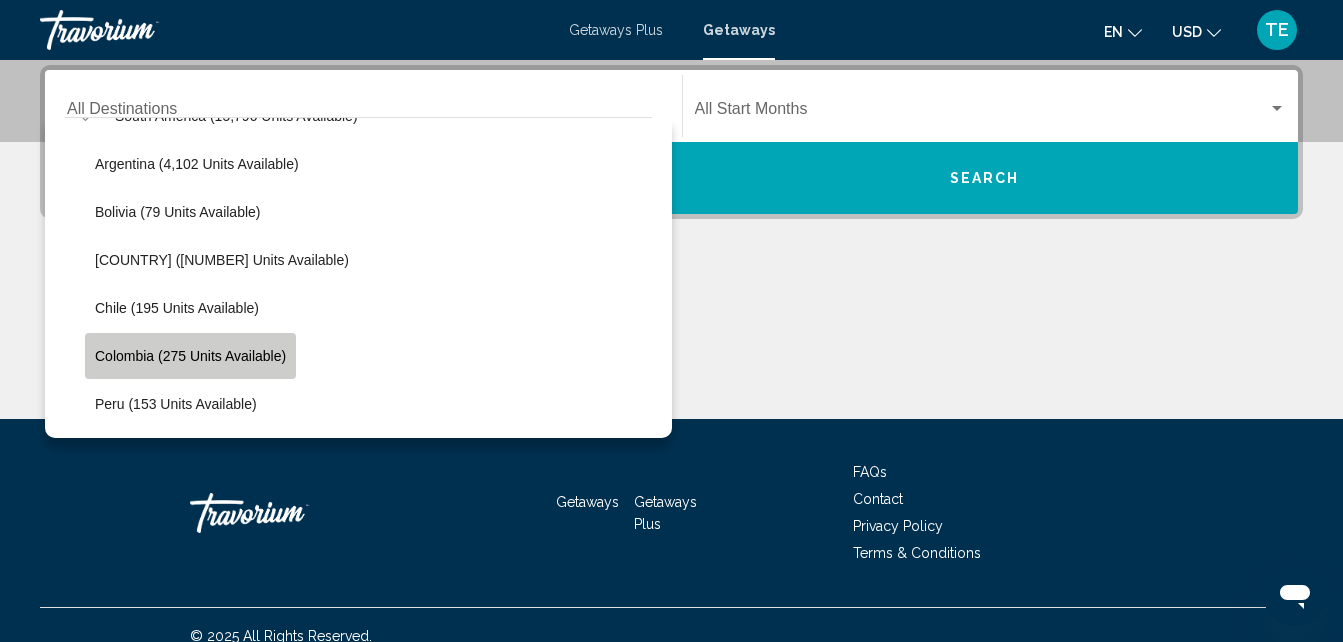 click on "Colombia (275 units available)" 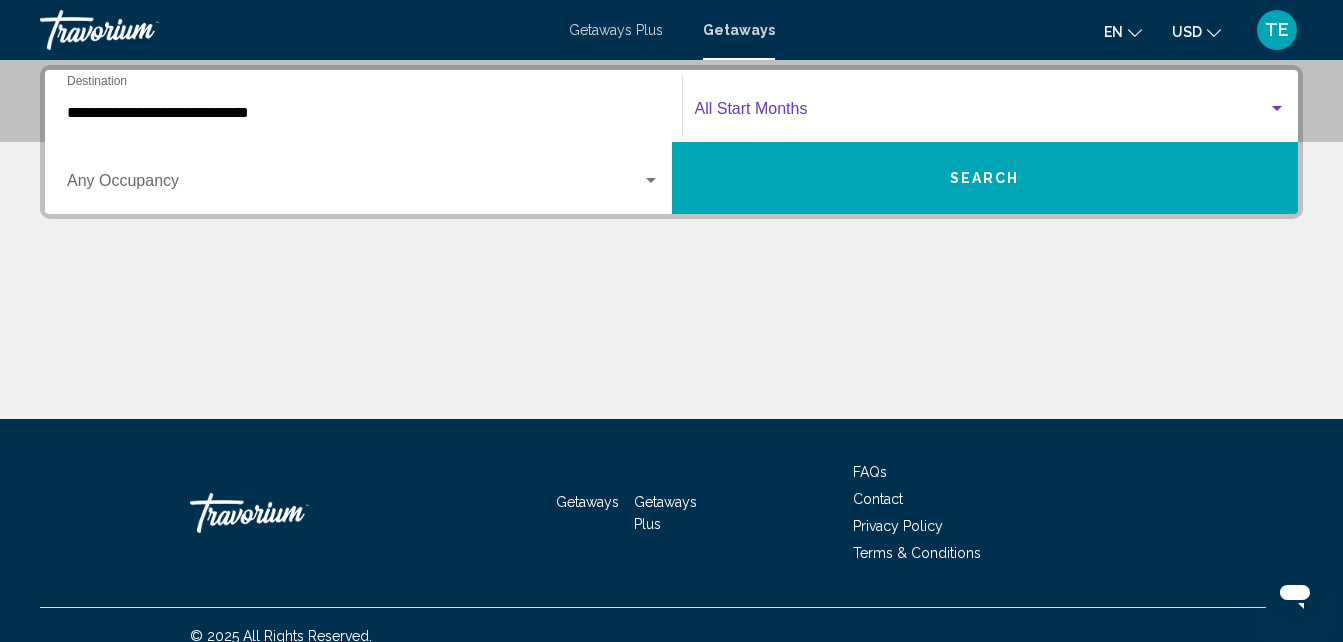 click at bounding box center (982, 113) 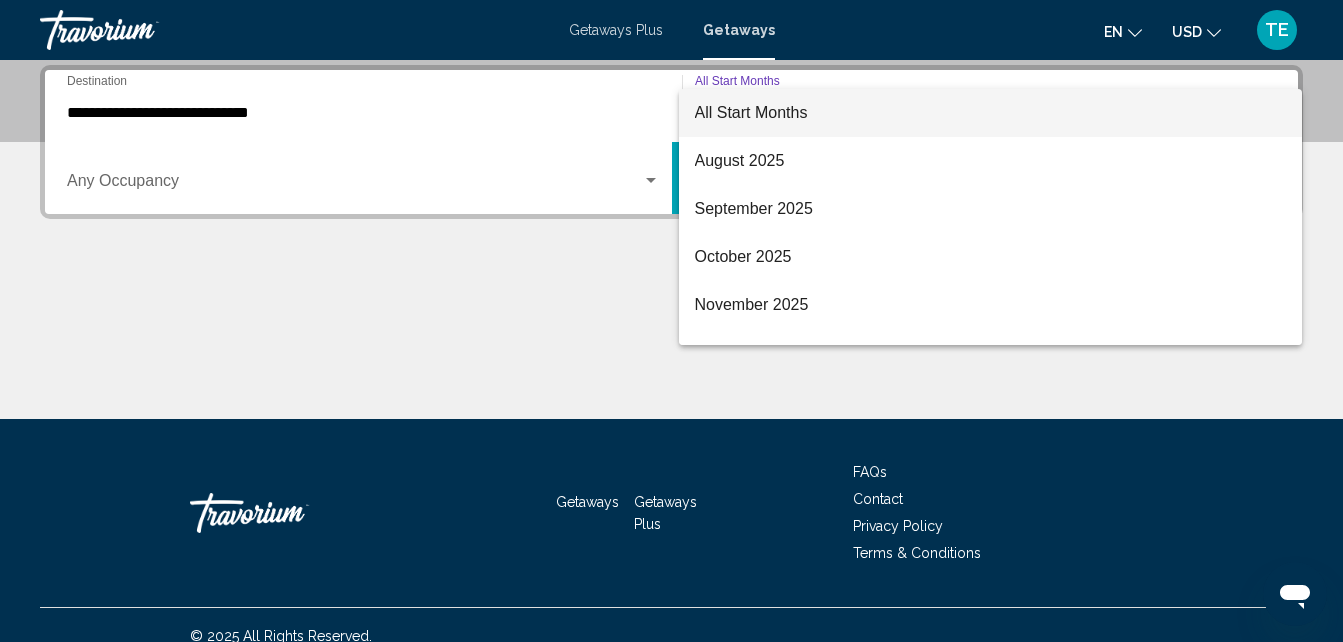 click at bounding box center (671, 321) 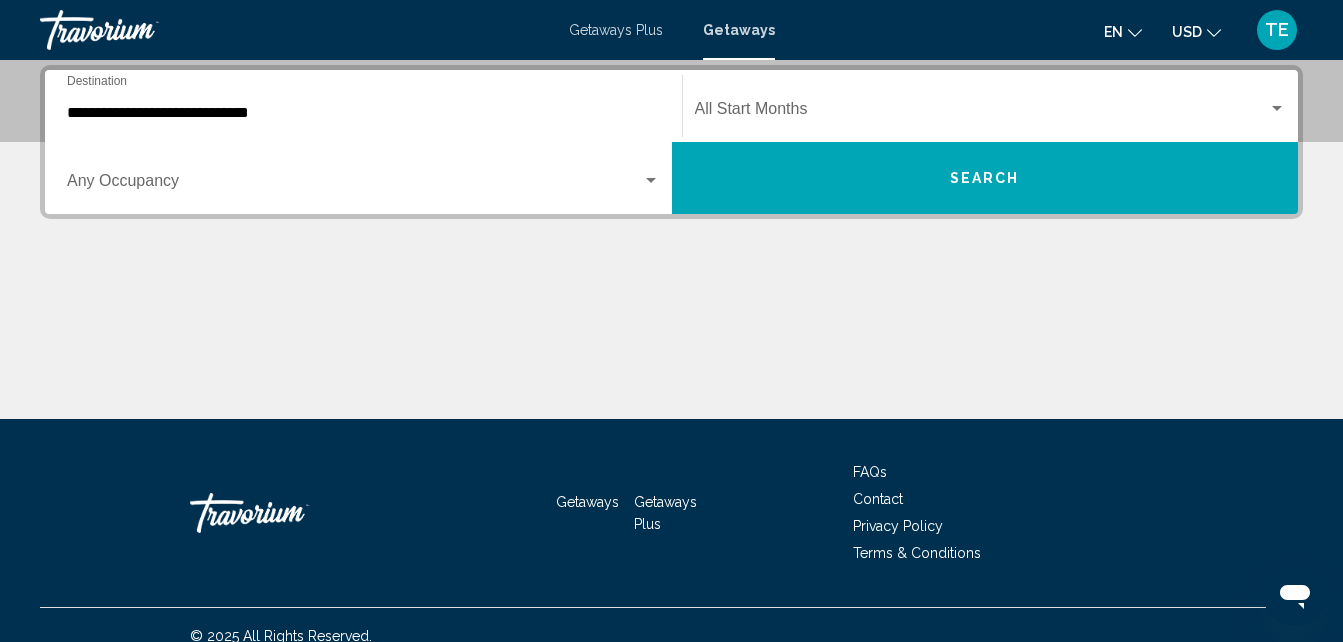 click on "Search" at bounding box center (985, 178) 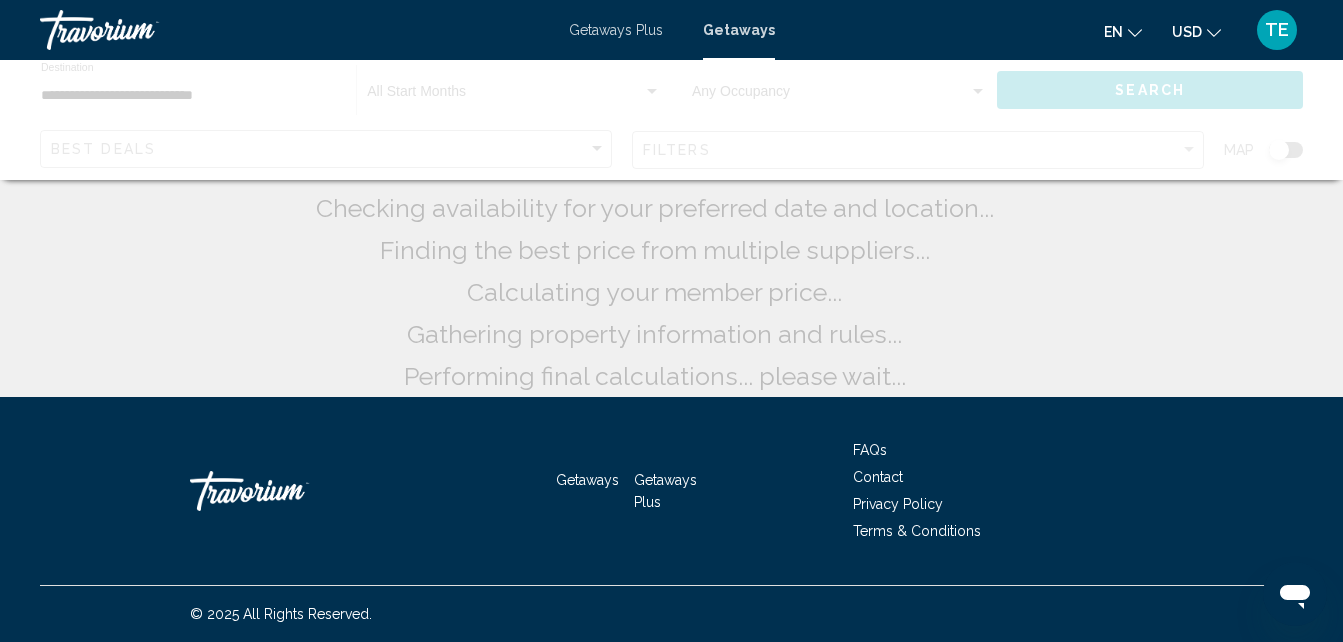 scroll, scrollTop: 0, scrollLeft: 0, axis: both 